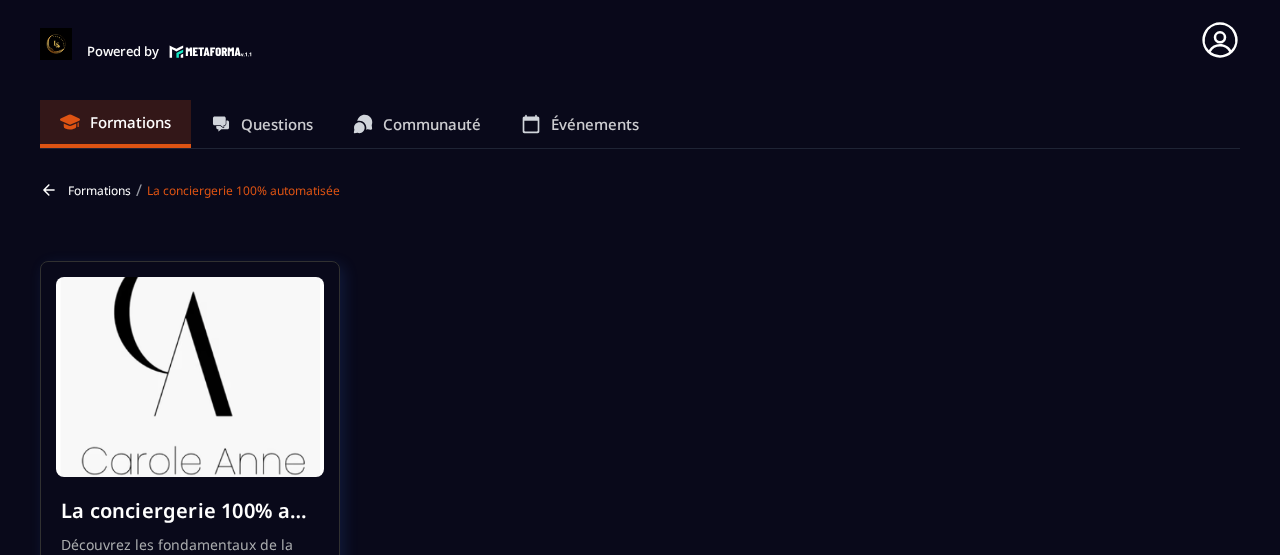 scroll, scrollTop: 0, scrollLeft: 0, axis: both 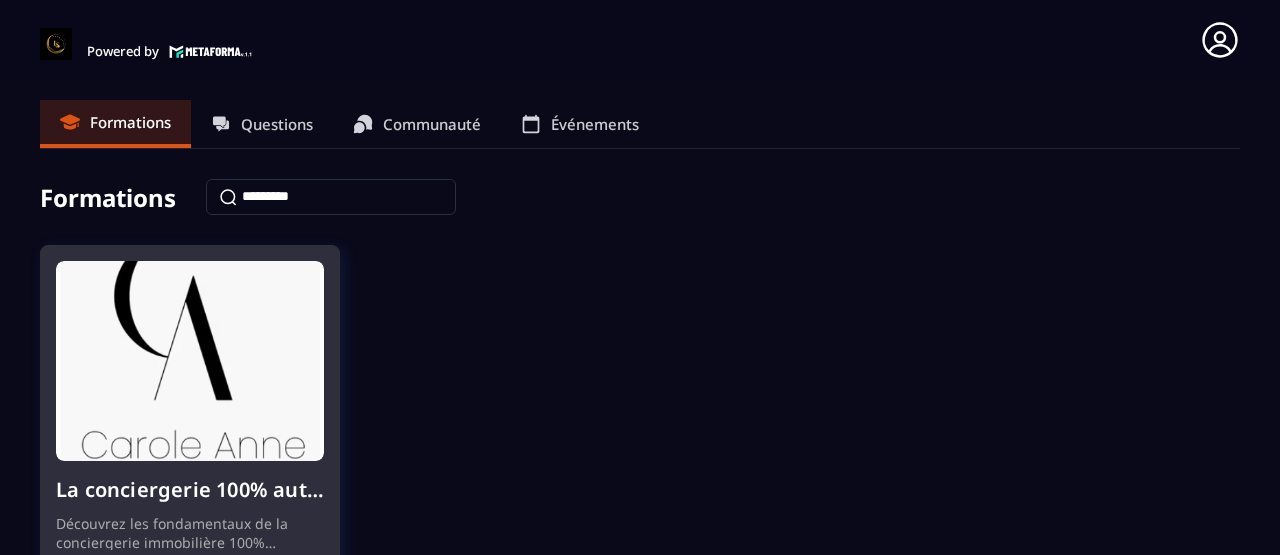 click at bounding box center [190, 361] 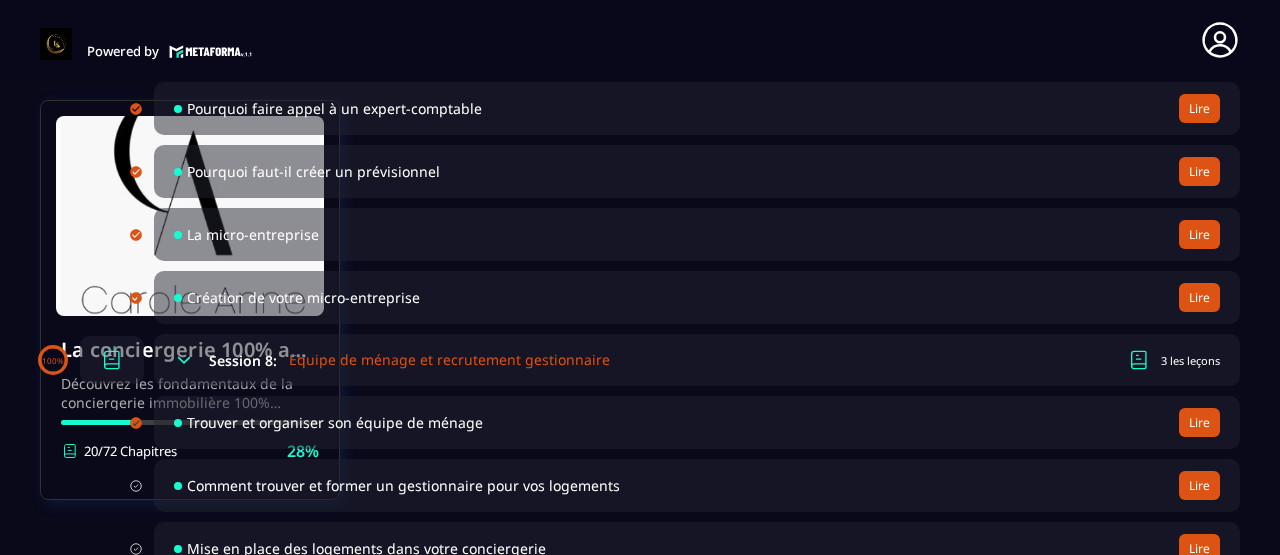 scroll, scrollTop: 2102, scrollLeft: 0, axis: vertical 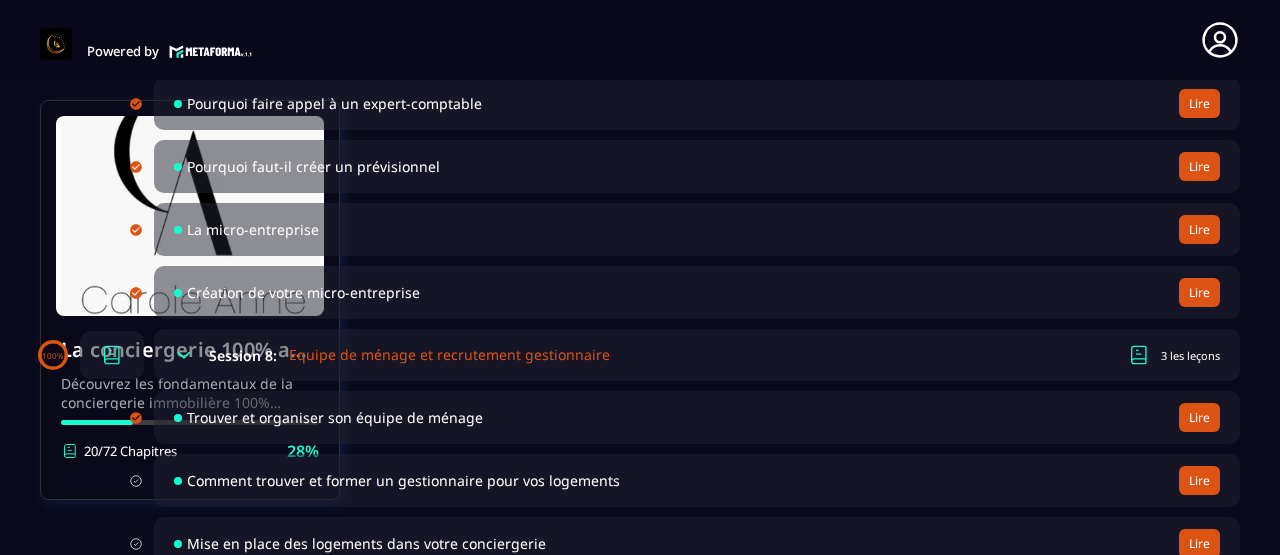 click on "Lire" at bounding box center [1199, 480] 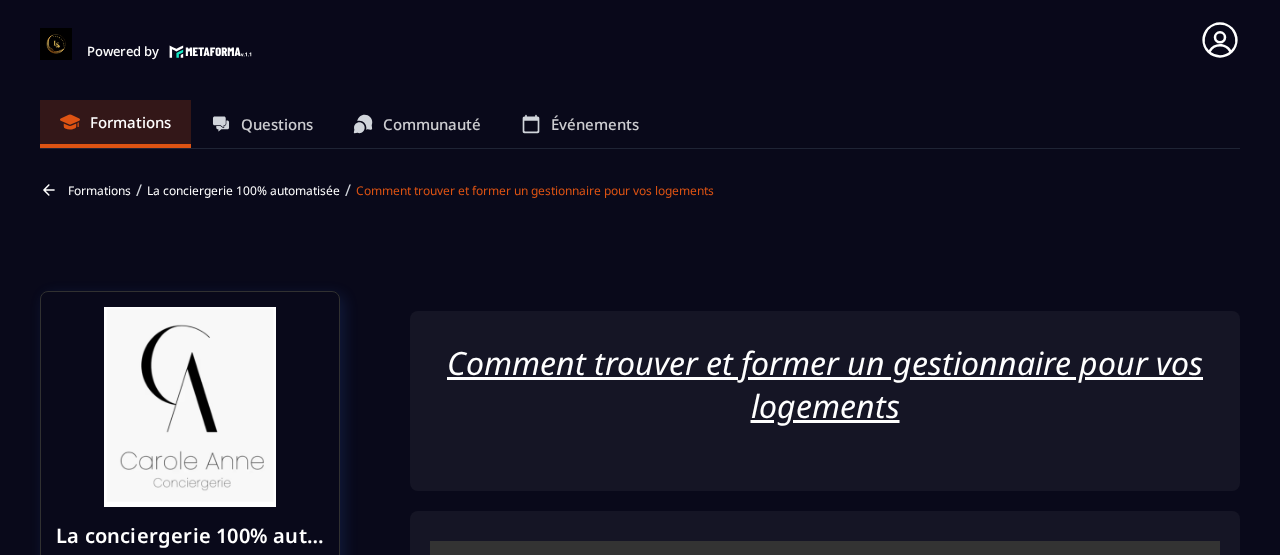 scroll, scrollTop: 8, scrollLeft: 0, axis: vertical 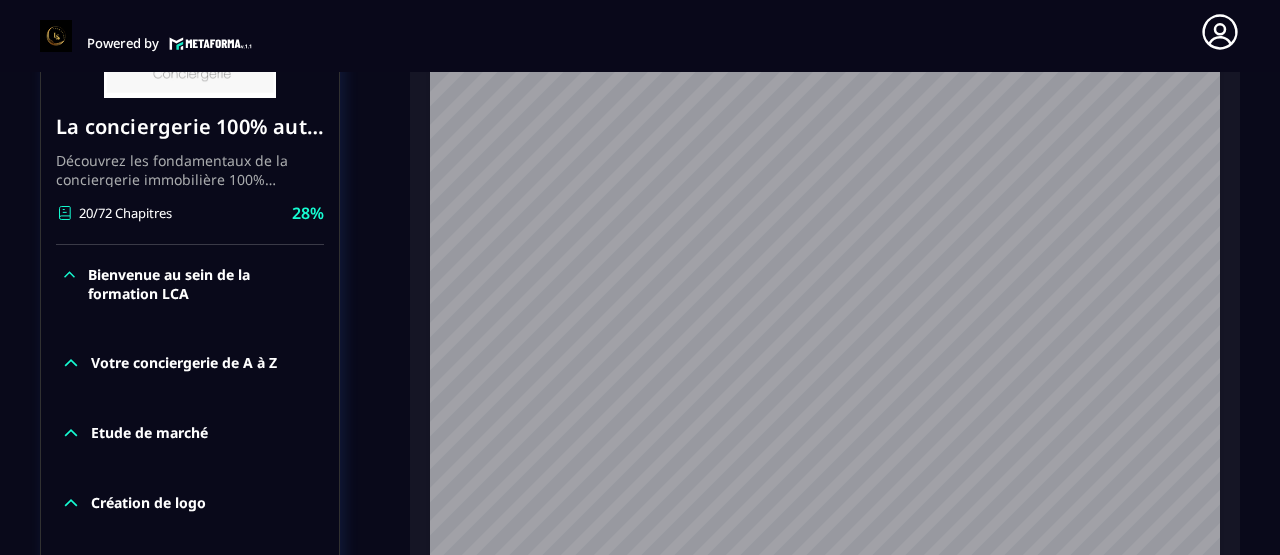 click on "Bienvenue au sein de la formation LCA" at bounding box center (203, 284) 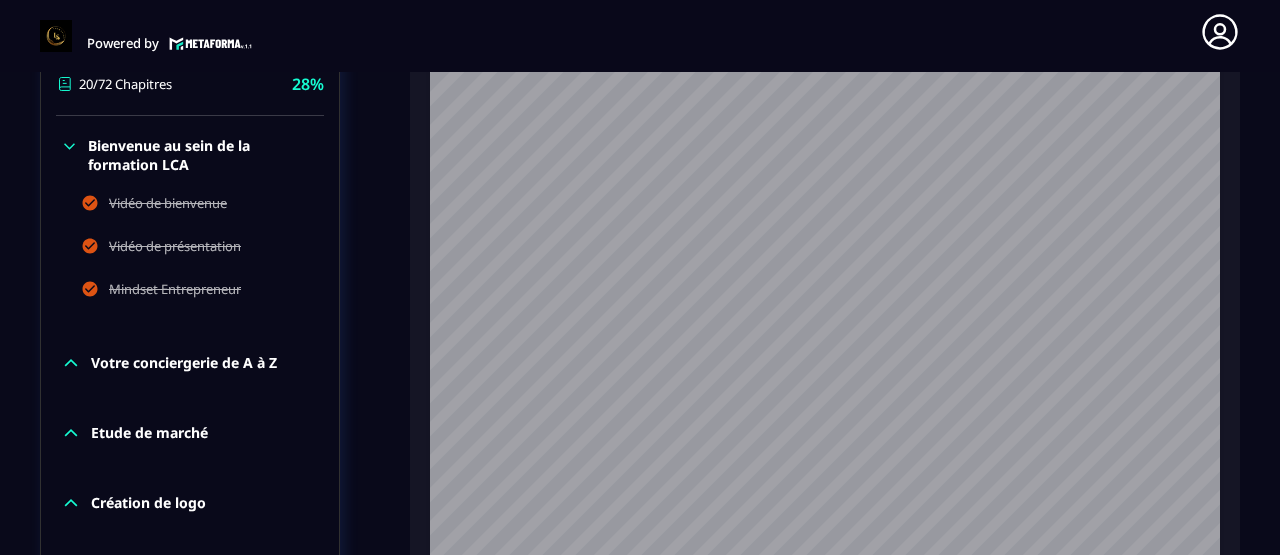 click on "Votre conciergerie de A à Z" at bounding box center (184, 363) 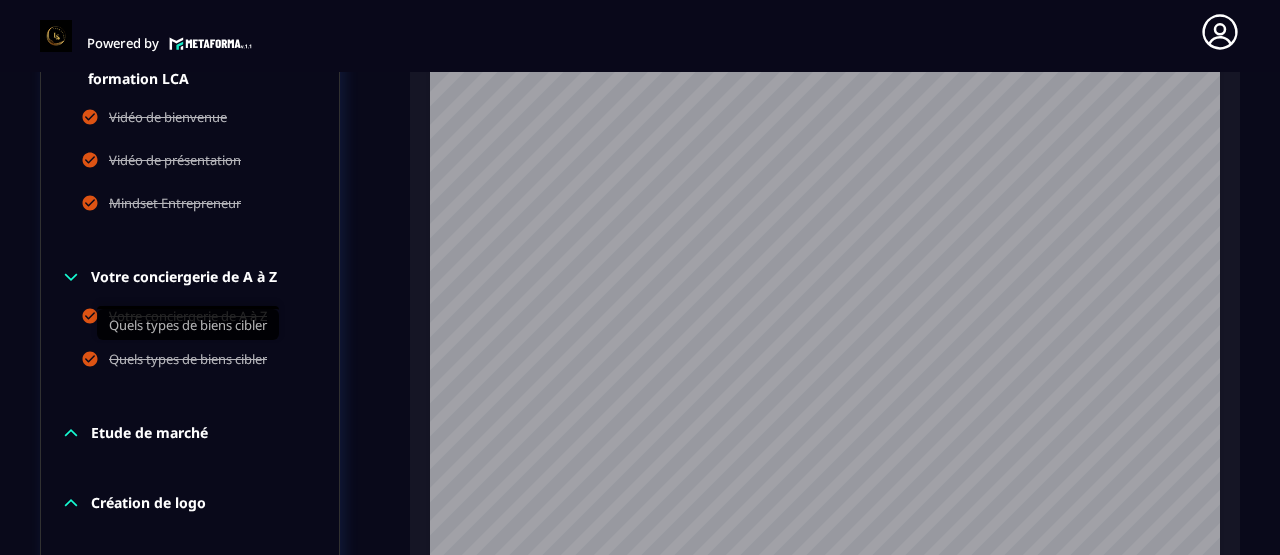 click on "Quels types de biens cibler" at bounding box center (188, 361) 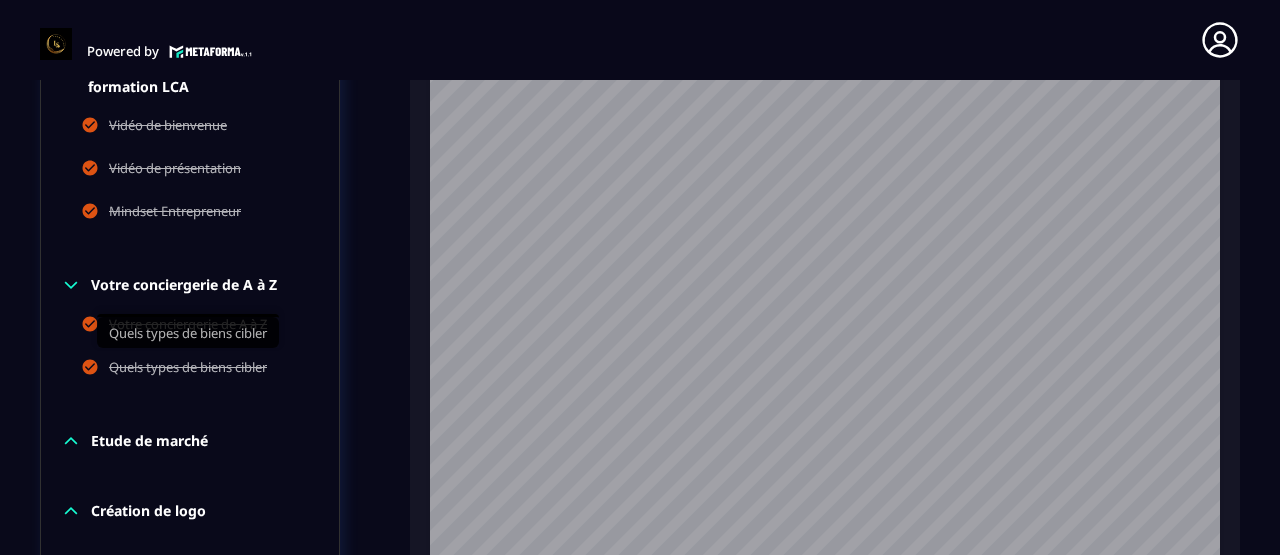 scroll, scrollTop: 8, scrollLeft: 0, axis: vertical 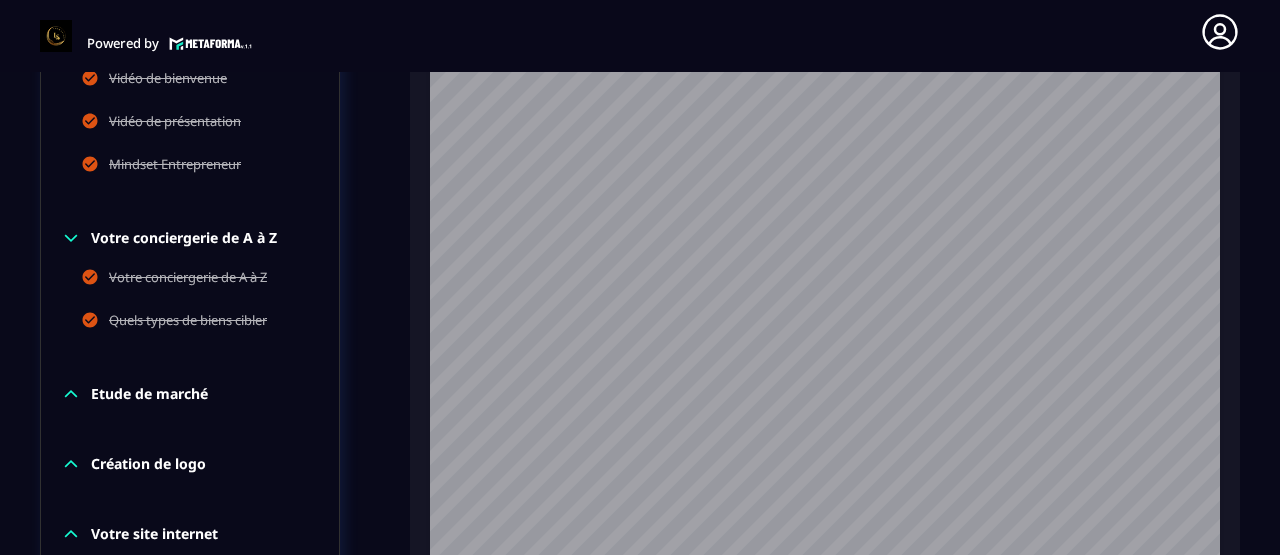 click 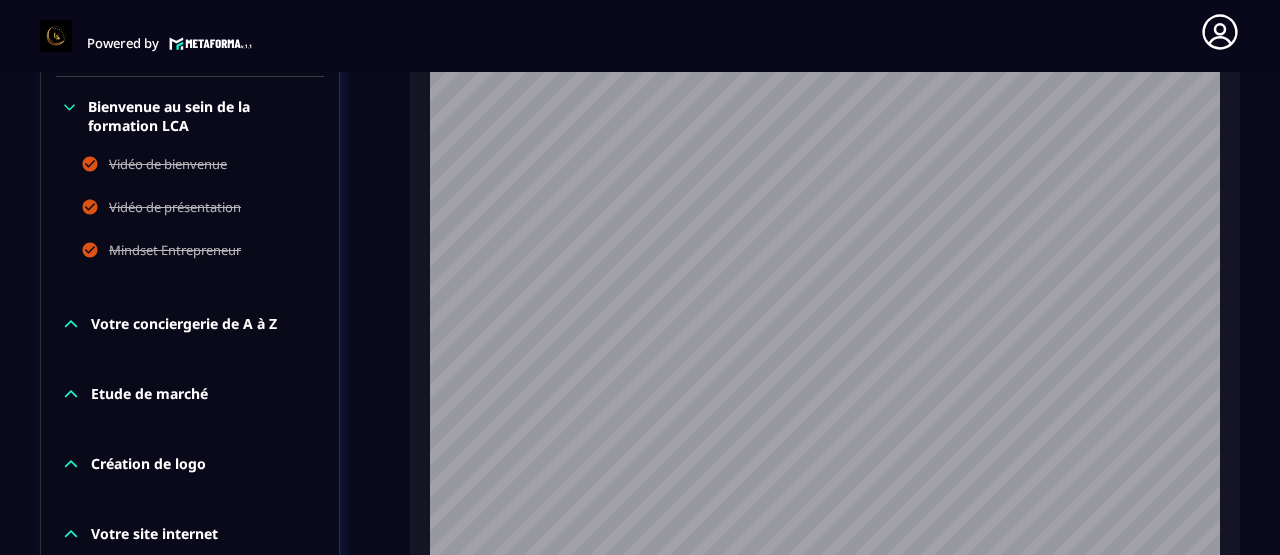 click 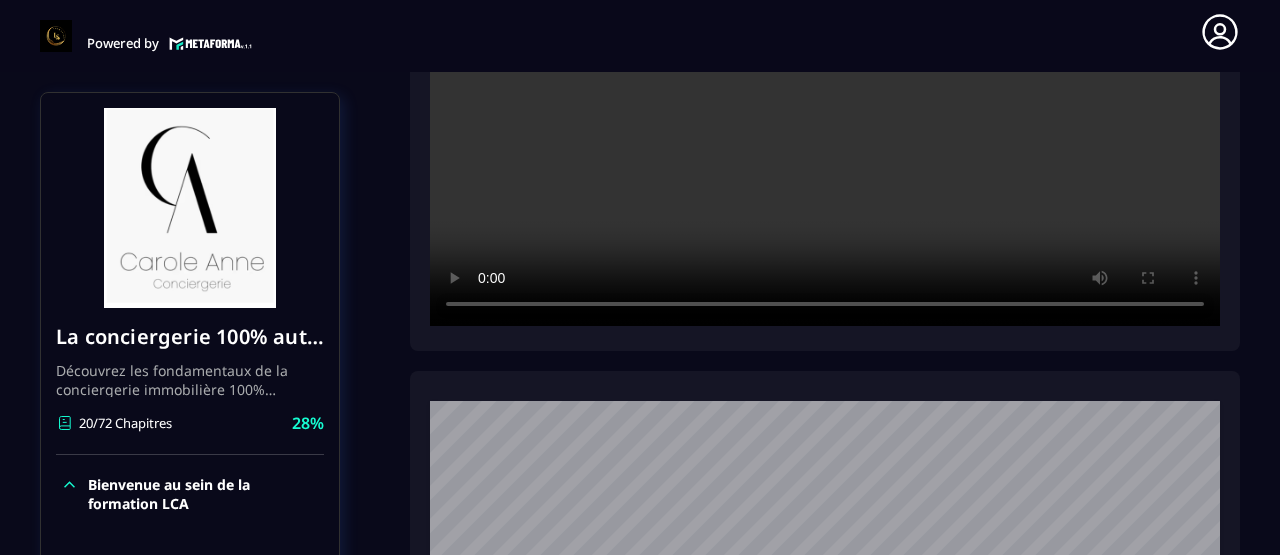 scroll, scrollTop: 725, scrollLeft: 0, axis: vertical 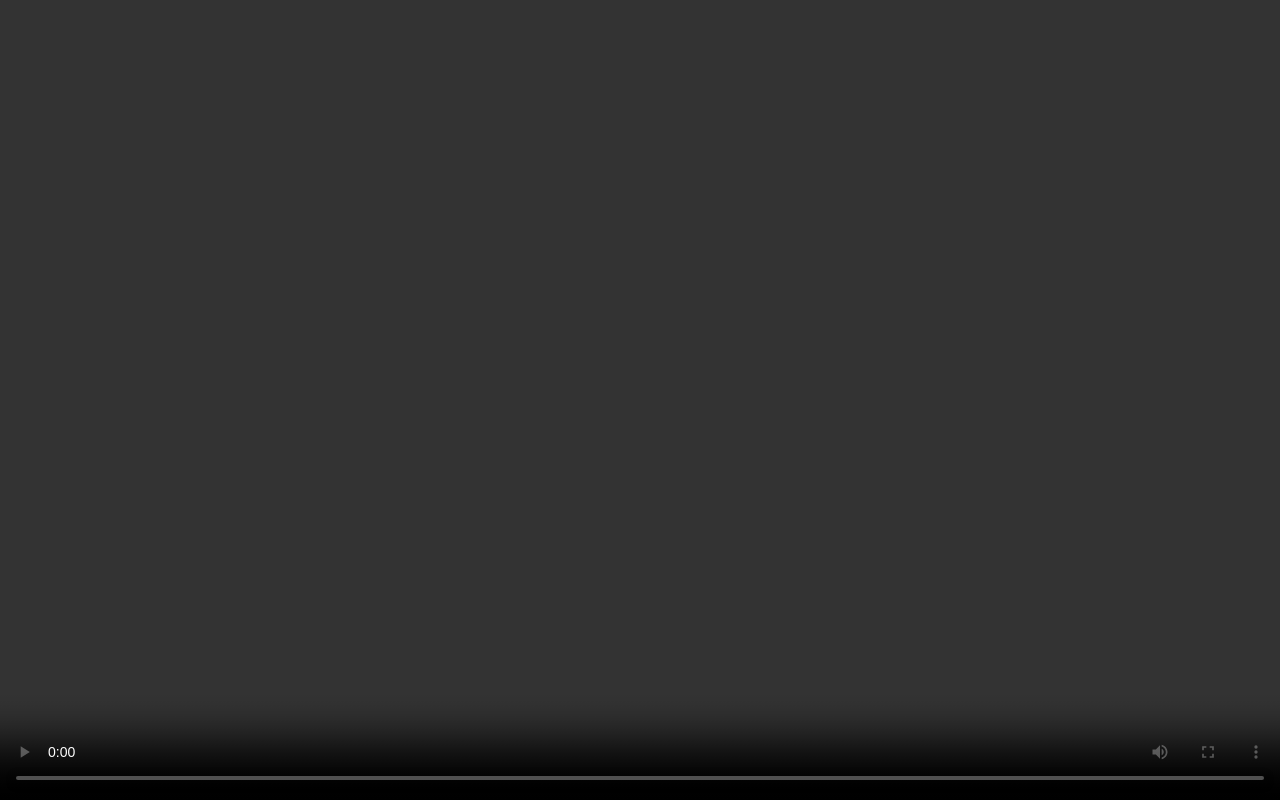 type 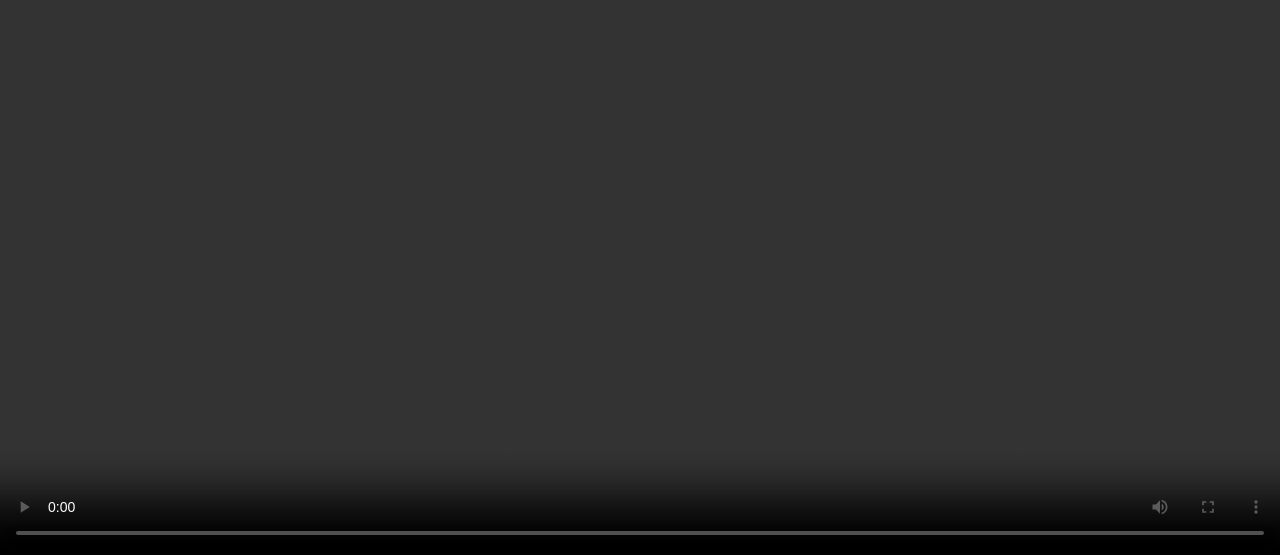 scroll, scrollTop: 0, scrollLeft: 0, axis: both 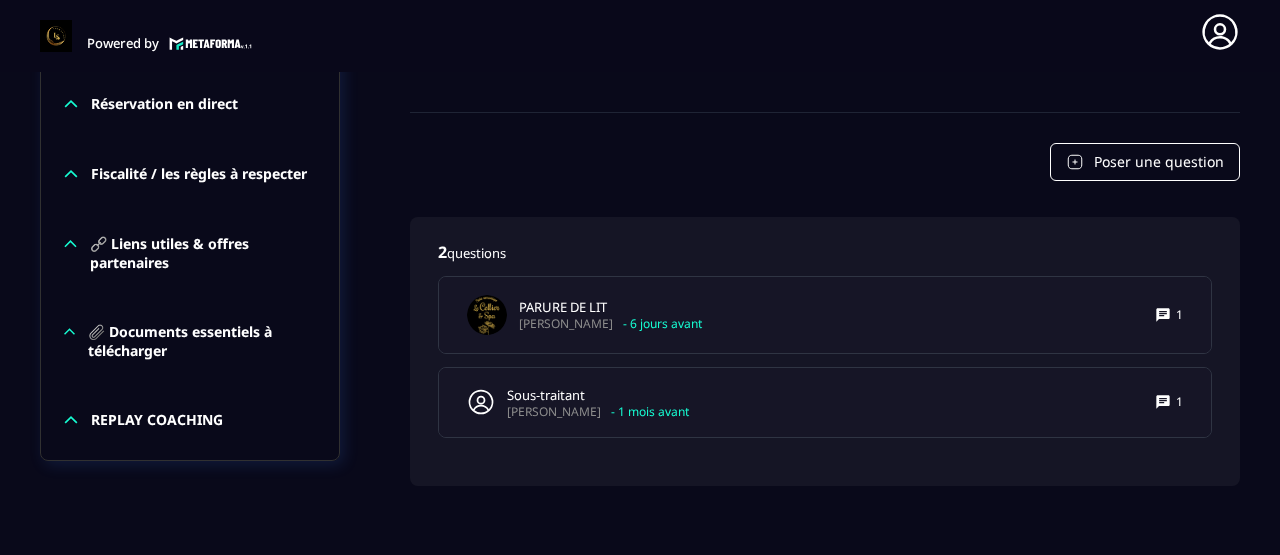 click 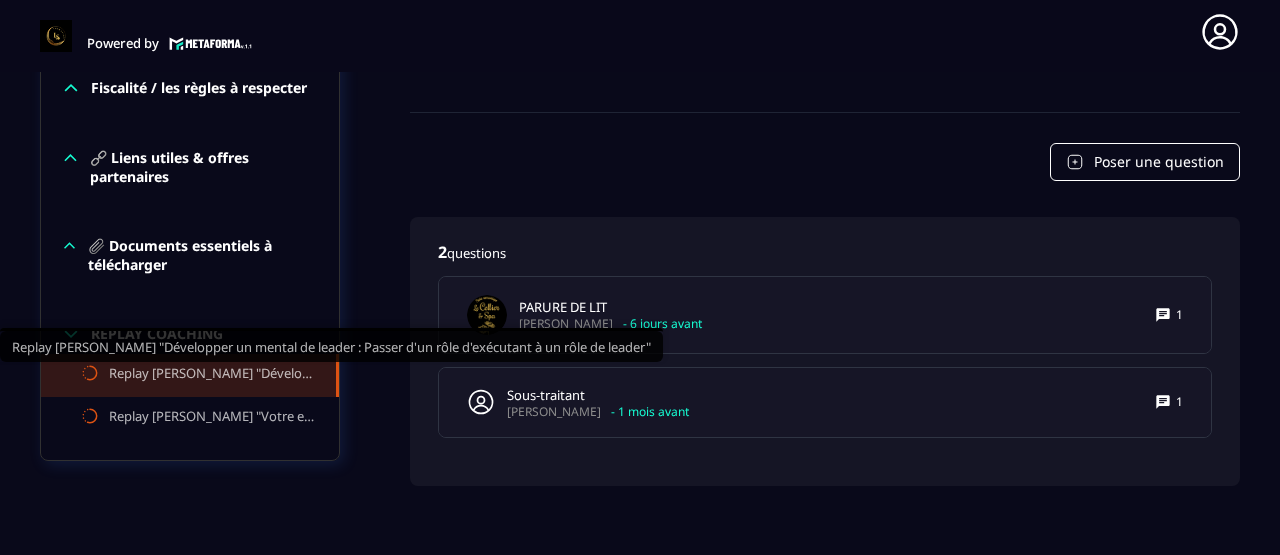 click on "Replay [PERSON_NAME] "Développer un mental de leader : Passer d'un rôle d'exécutant à un rôle de leader"" at bounding box center (212, 375) 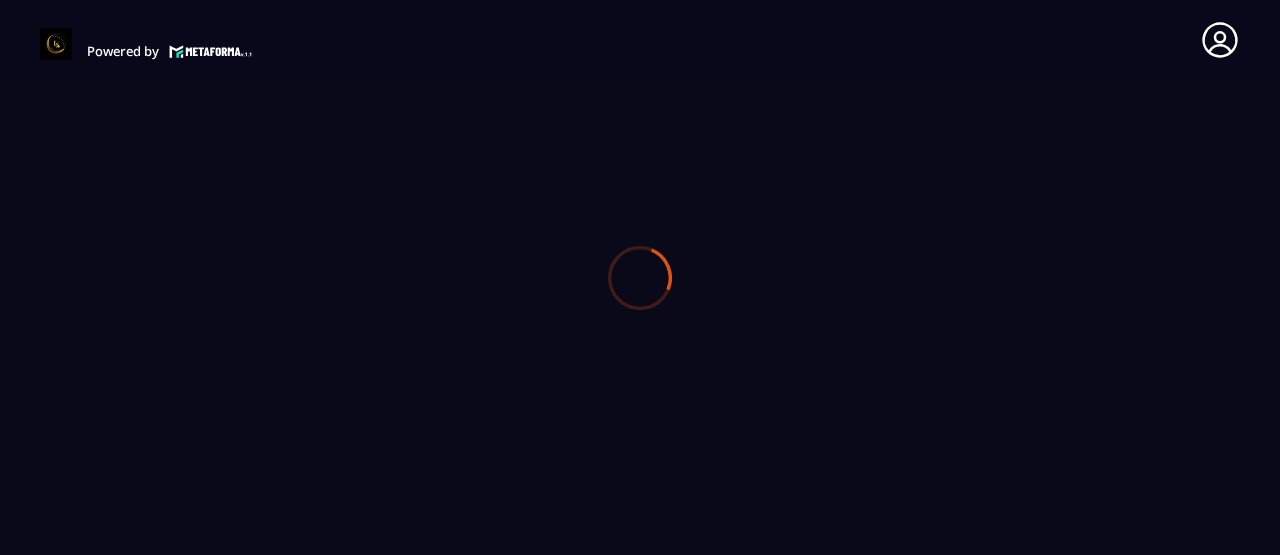 scroll, scrollTop: 2440, scrollLeft: 0, axis: vertical 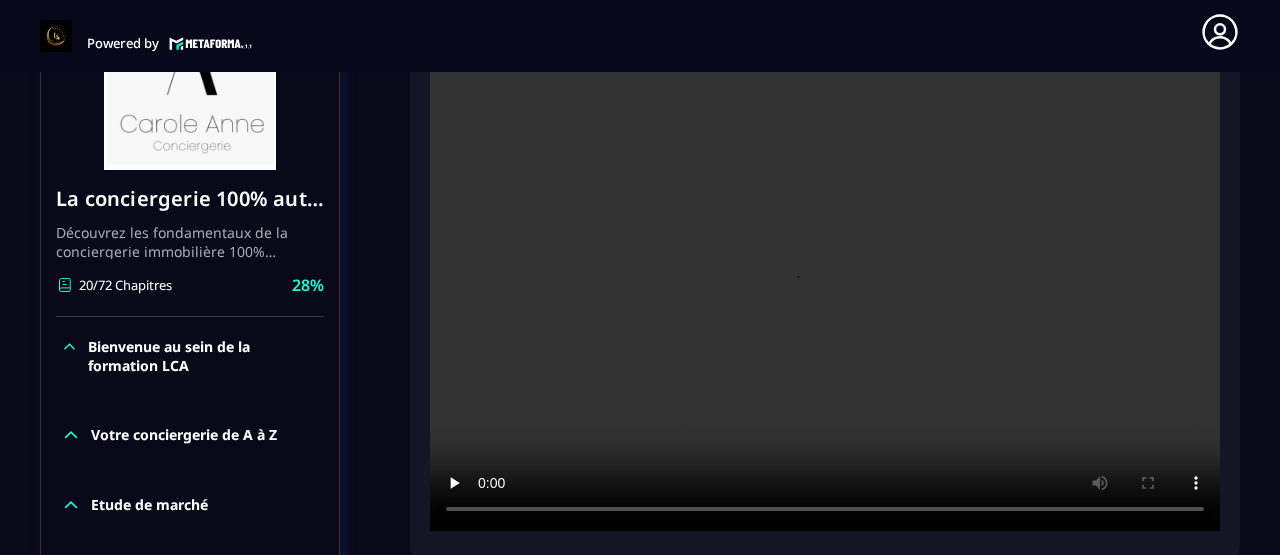 type 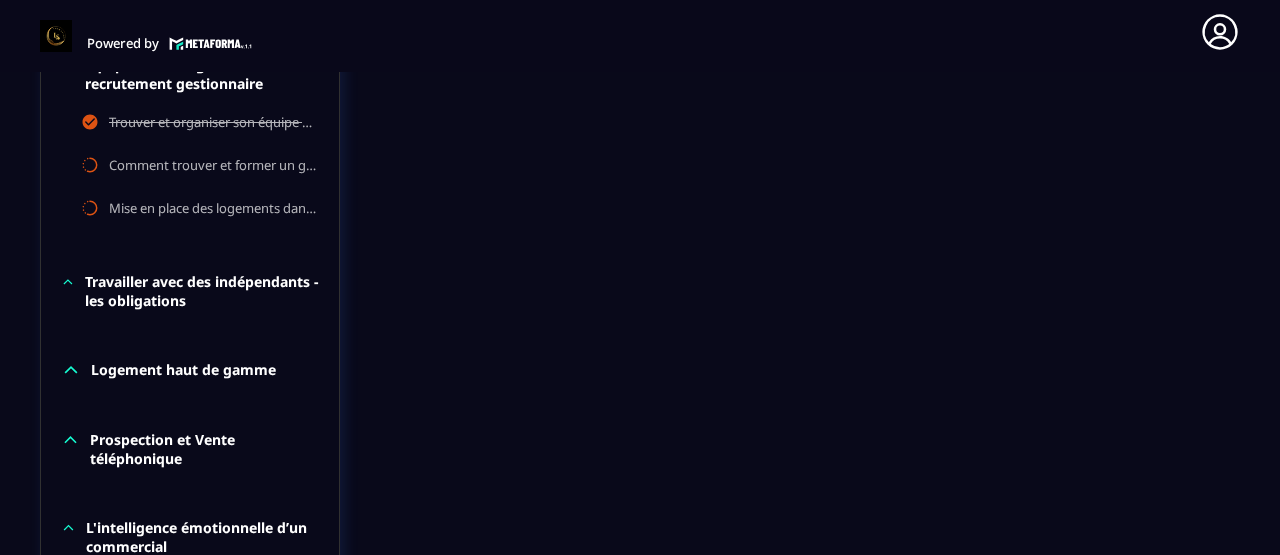 scroll, scrollTop: 1147, scrollLeft: 0, axis: vertical 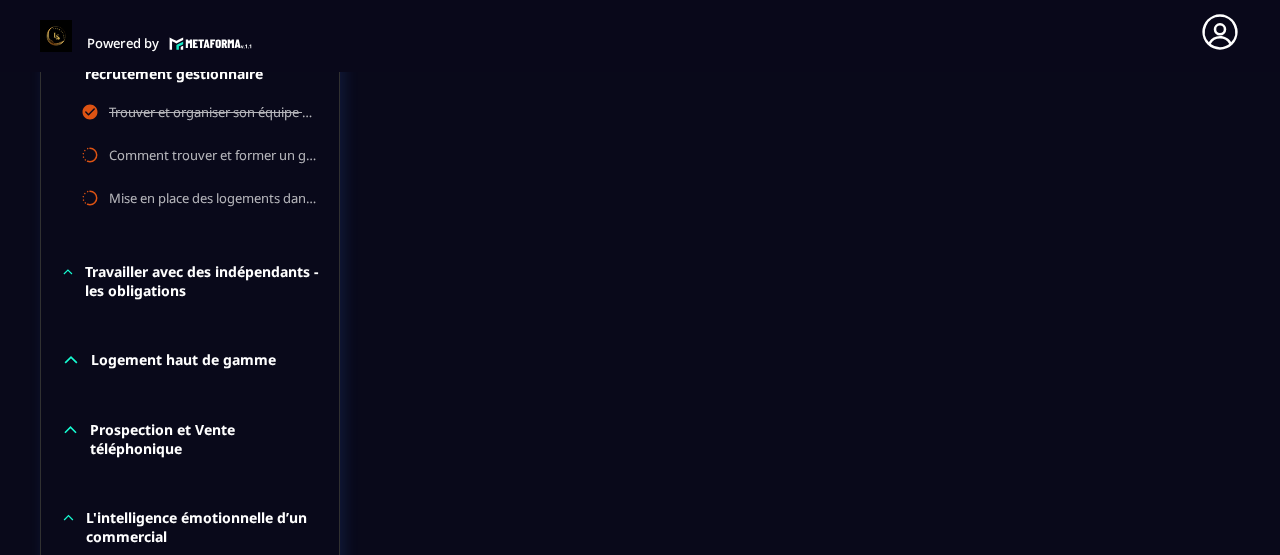 click on "La conciergerie 100% automatisée Découvrez les fondamentaux de la conciergerie immobilière 100% automatisée.
Cette formation est conçue pour vous permettre de lancer et maîtriser votre activité de conciergerie en toute simplicité.
Vous apprendrez :
✅ Les bases essentielles de la conciergerie pour démarrer sereinement.
✅ Les outils incontournables pour gérer vos clients et vos biens de manière efficace.
✅ L'automatisation des tâches répétitives pour gagner un maximum de temps au quotidien.
Objectif : Vous fournir toutes les clés pour créer une activité rentable et automatisée, tout en gardant du temps pour vous. 20/72 Chapitres 28%  Bienvenue au sein de la formation LCA Votre conciergerie de A à Z Votre conciergerie de A à Z Quels types de biens cibler Etude de marché Création de logo Votre site internet Création du forfait idéal pour les propriétaires Création de votre société Equipe de ménage et recrutement gestionnaire Trouver et organiser son équipe de ménage" at bounding box center (640, 438) 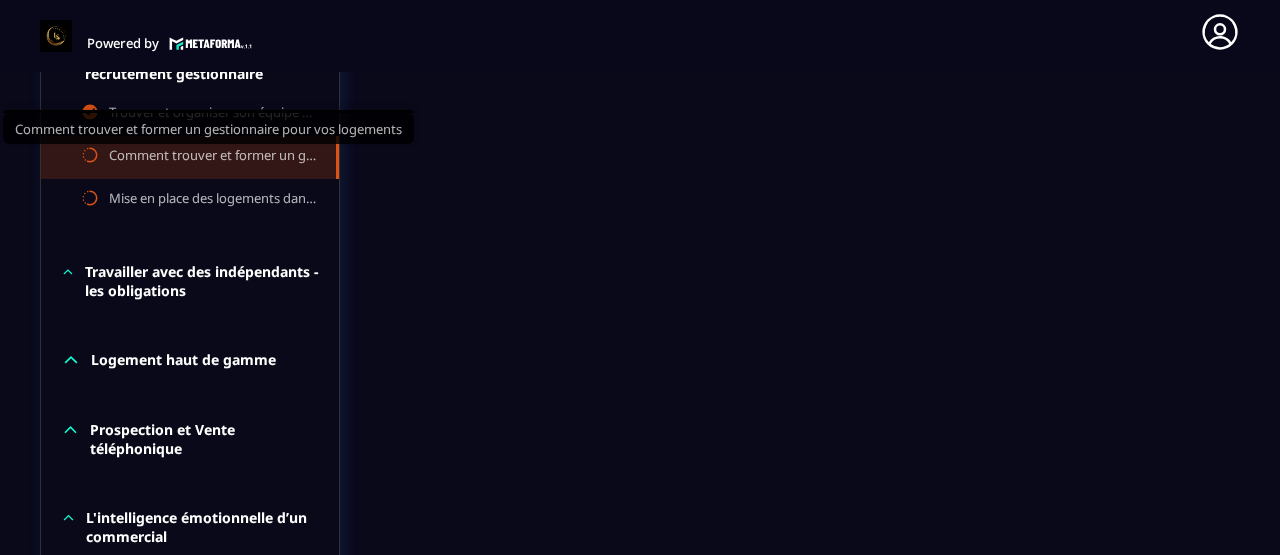 click on "Comment trouver et former un gestionnaire pour vos logements" at bounding box center [212, 157] 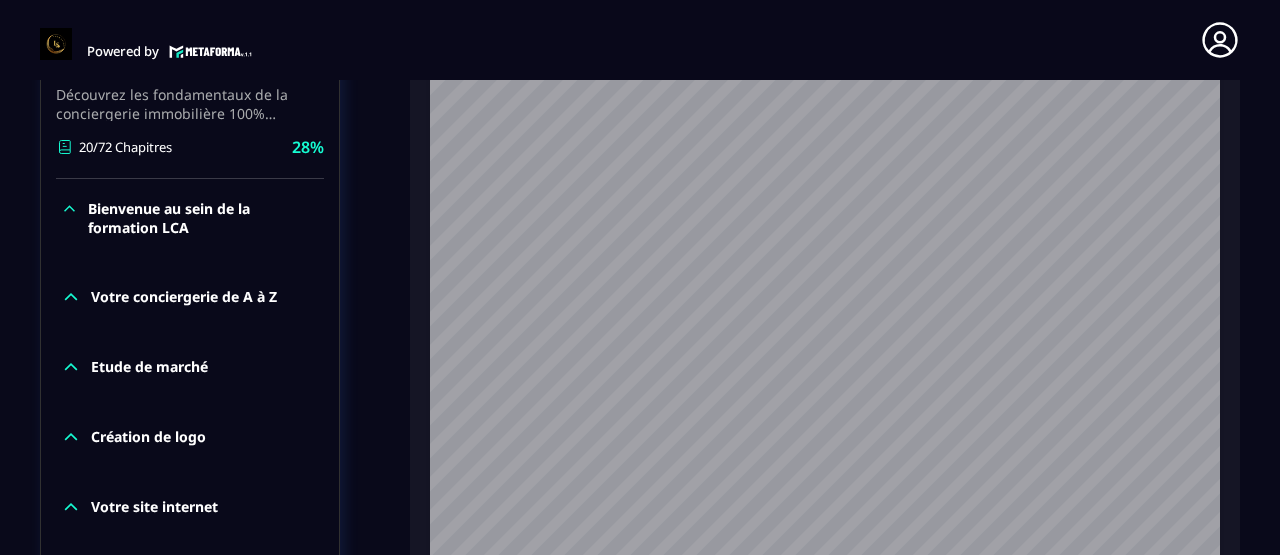 scroll, scrollTop: 8, scrollLeft: 0, axis: vertical 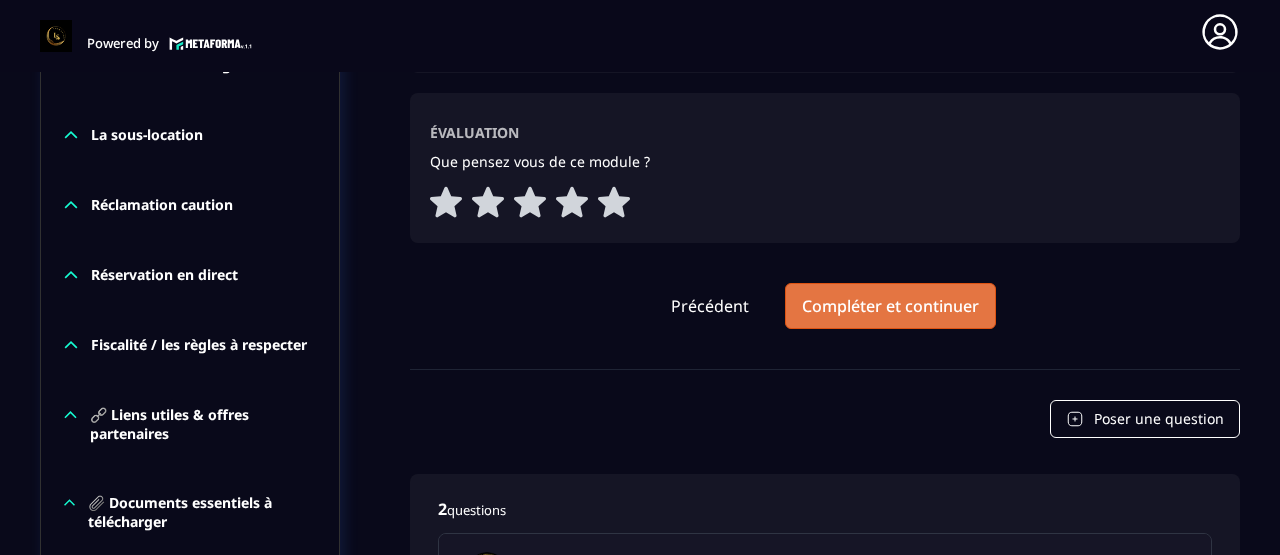click on "Compléter et continuer" at bounding box center (890, 306) 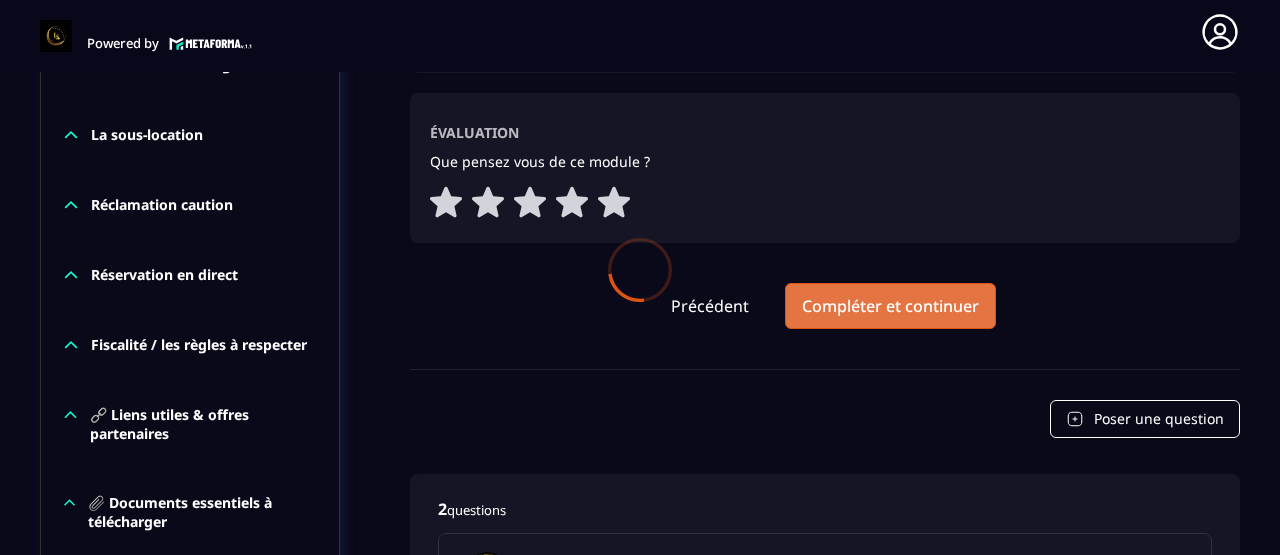 scroll, scrollTop: 0, scrollLeft: 0, axis: both 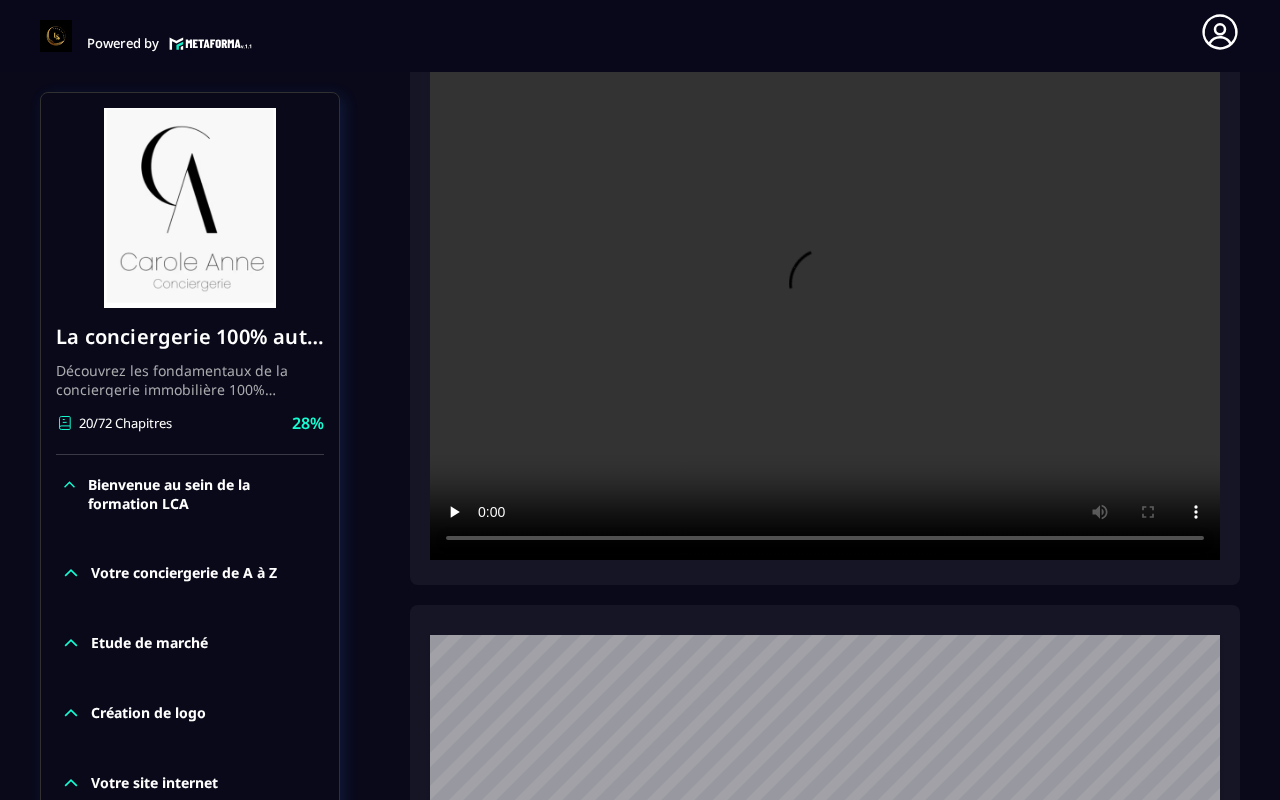 type 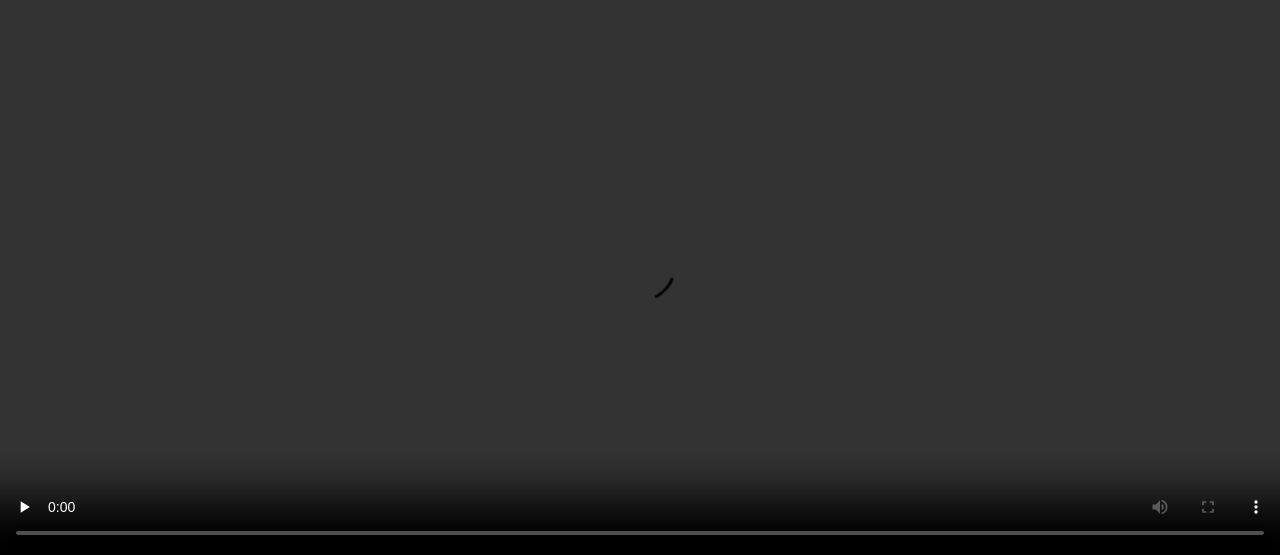 scroll, scrollTop: 1140, scrollLeft: 0, axis: vertical 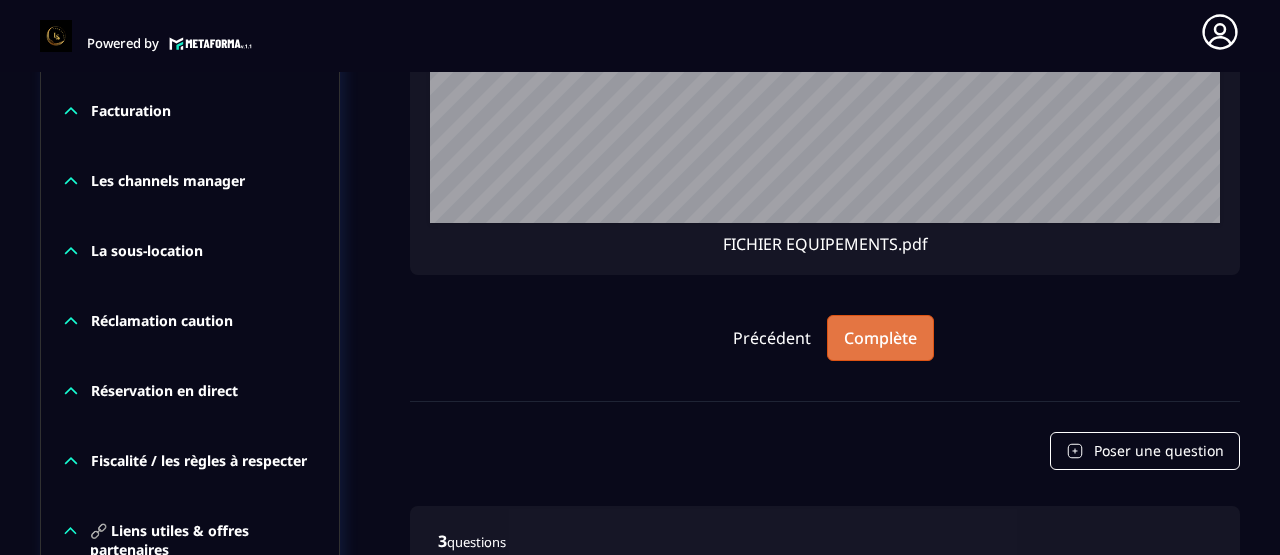click on "Complète" at bounding box center (880, 338) 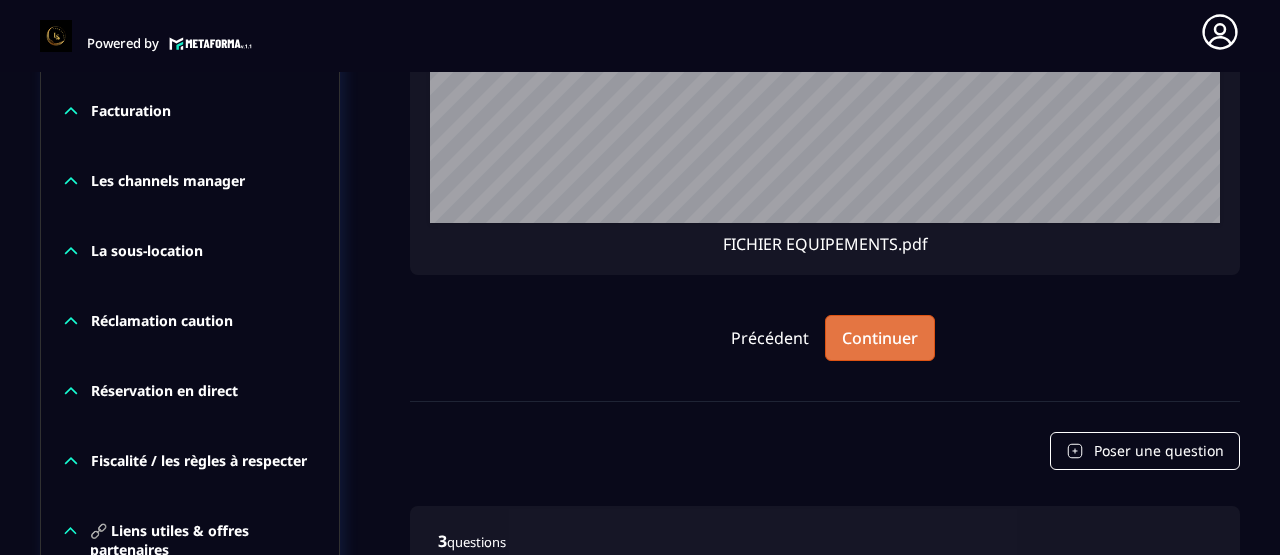 click on "Continuer" at bounding box center (880, 338) 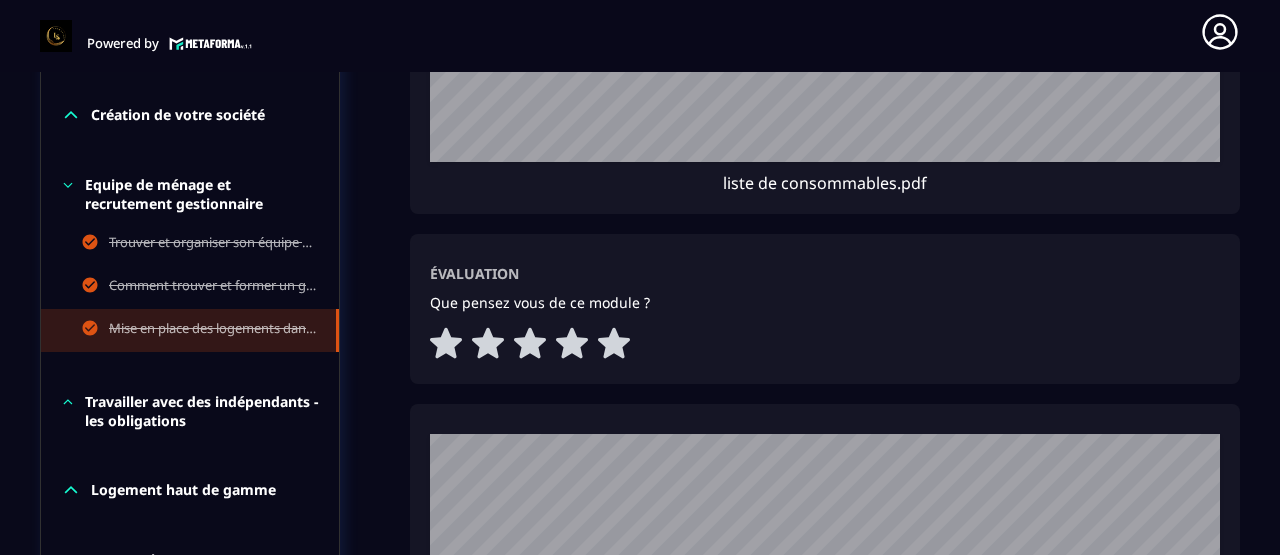 scroll, scrollTop: 2608, scrollLeft: 0, axis: vertical 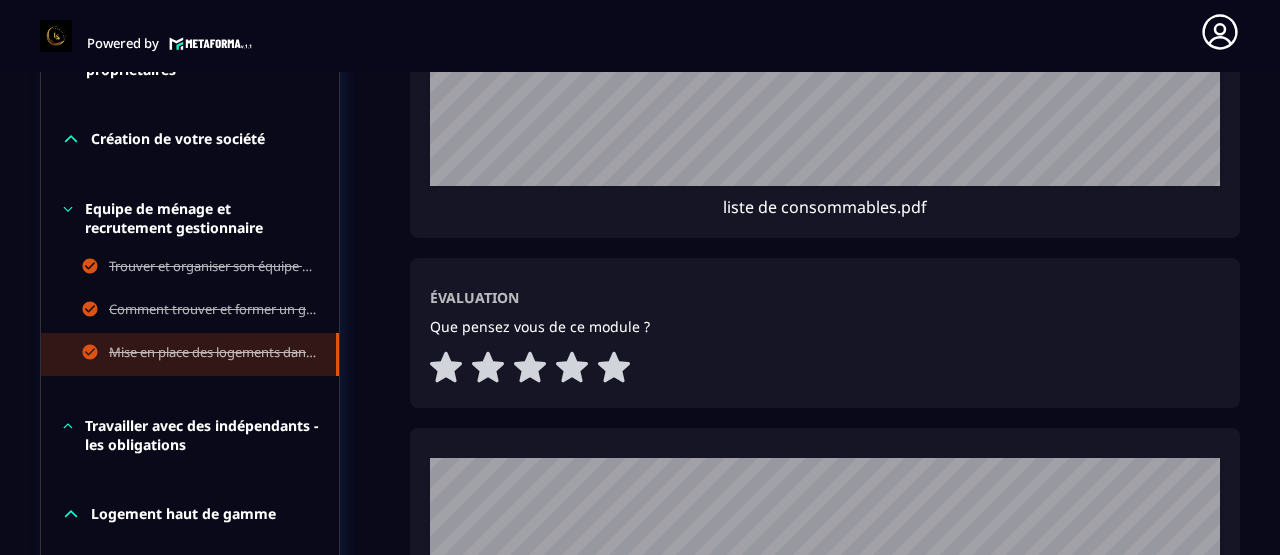 click on "Travailler avec des indépendants - les obligations" at bounding box center [202, 435] 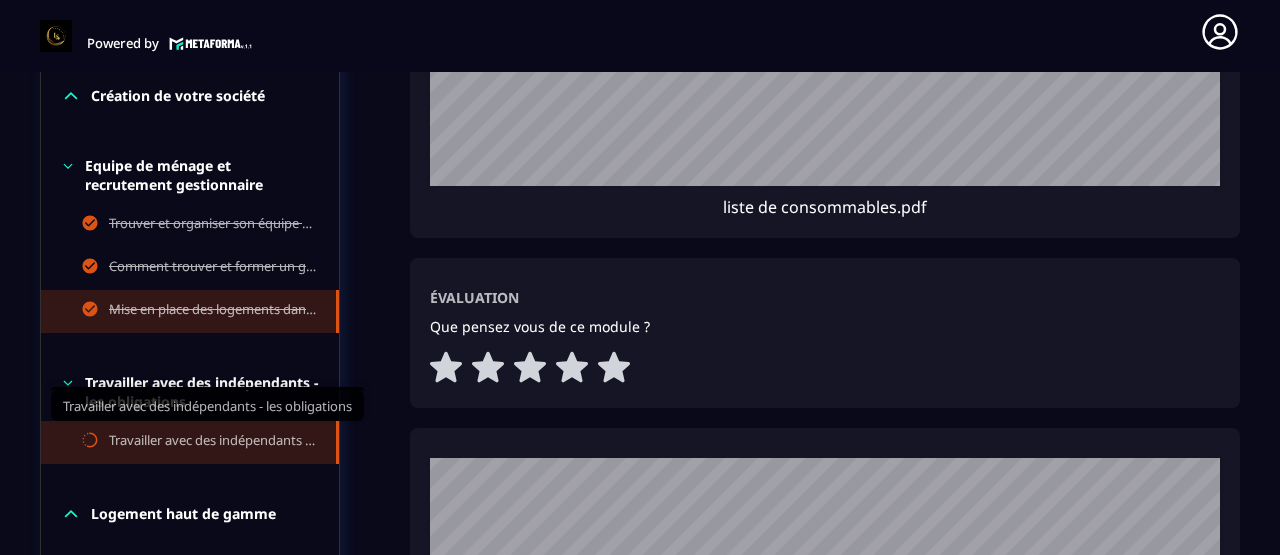 click on "Travailler avec des indépendants - les obligations" at bounding box center [212, 442] 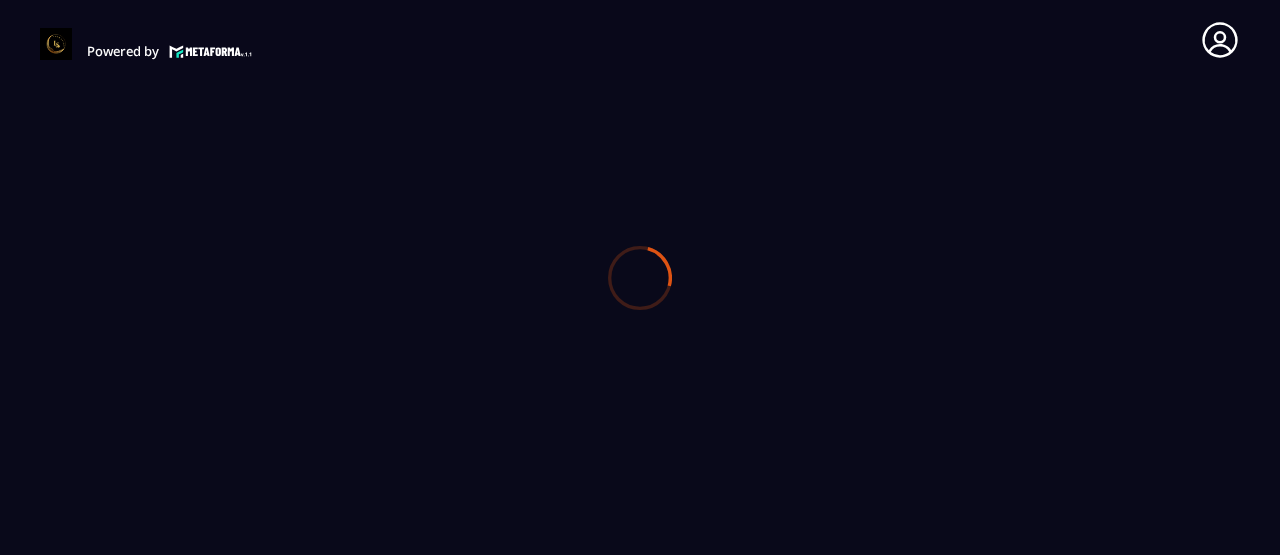 scroll, scrollTop: 2483, scrollLeft: 0, axis: vertical 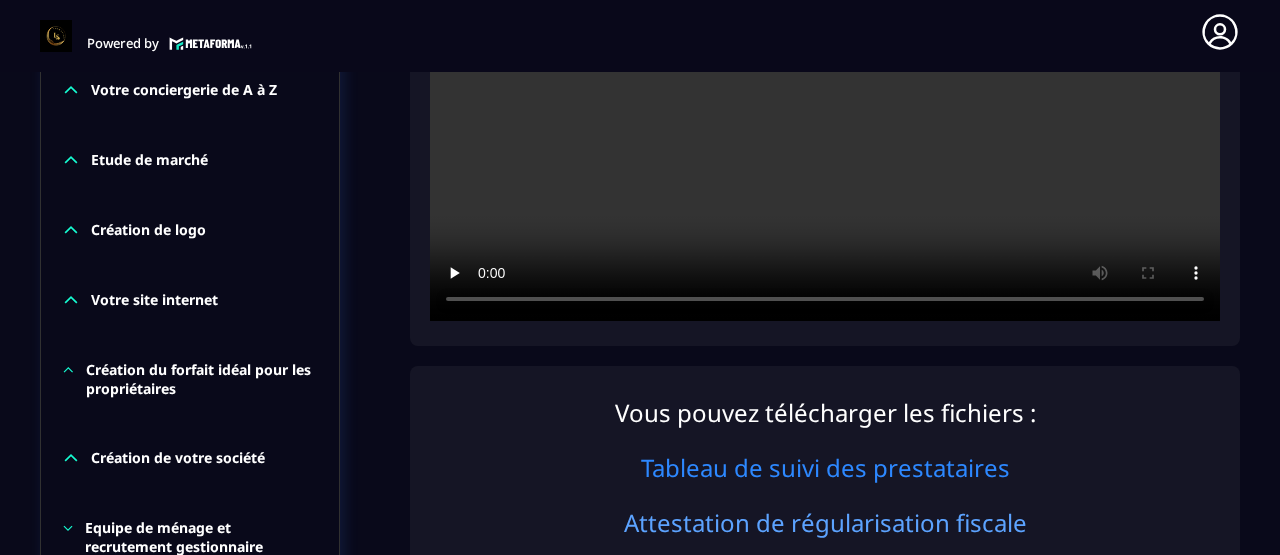 click on "Tableau de suivi des prestataires" at bounding box center [825, 467] 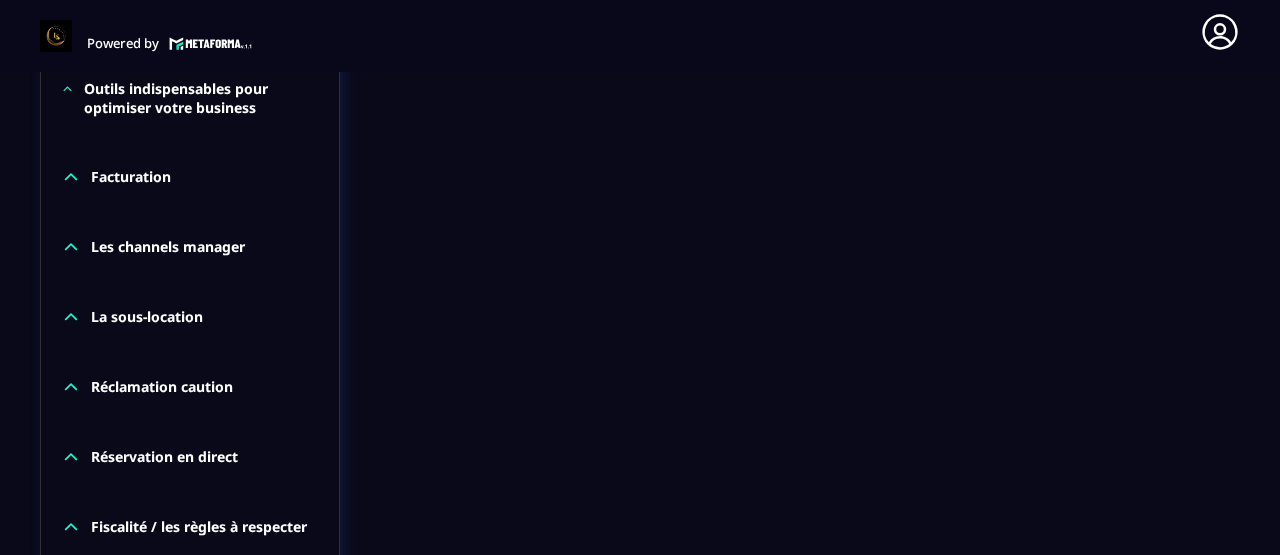 scroll, scrollTop: 2009, scrollLeft: 0, axis: vertical 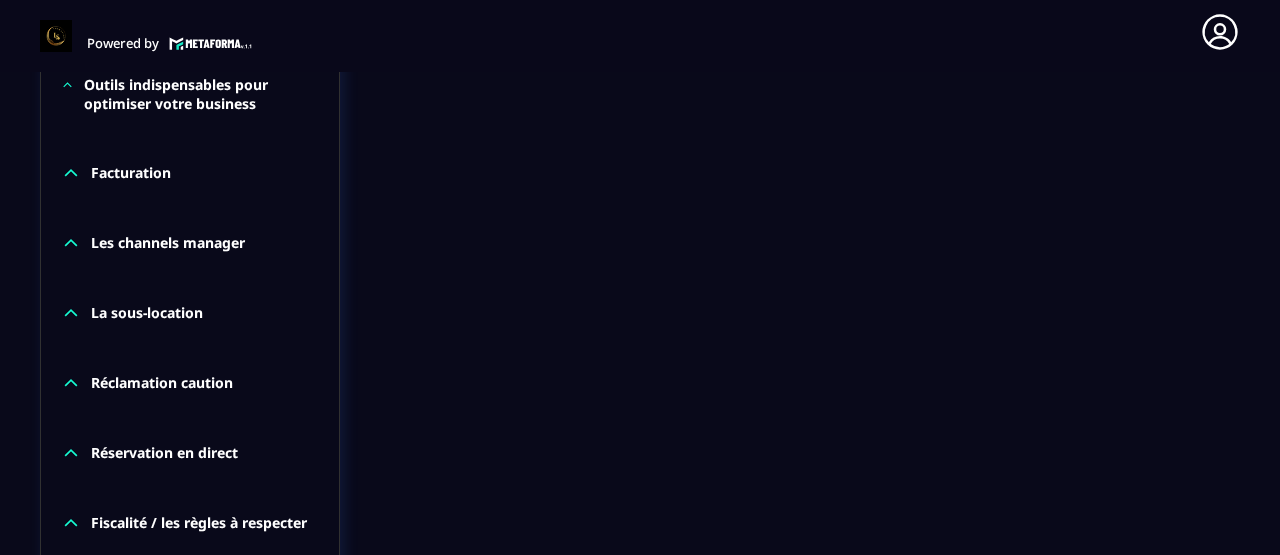 click on "La sous-location" at bounding box center [147, 313] 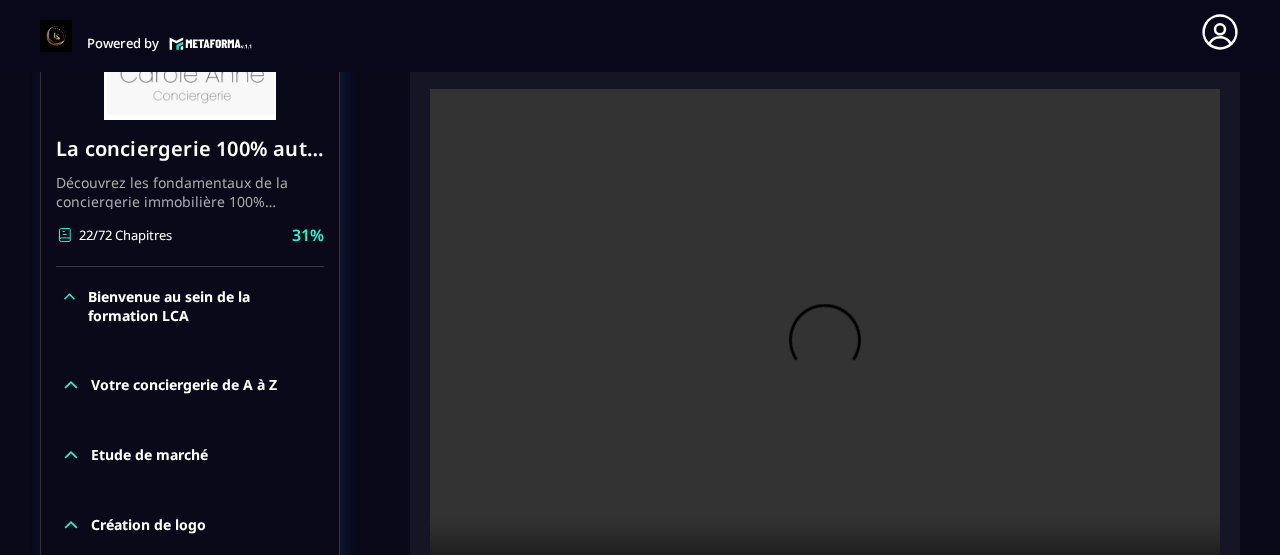 scroll, scrollTop: 457, scrollLeft: 0, axis: vertical 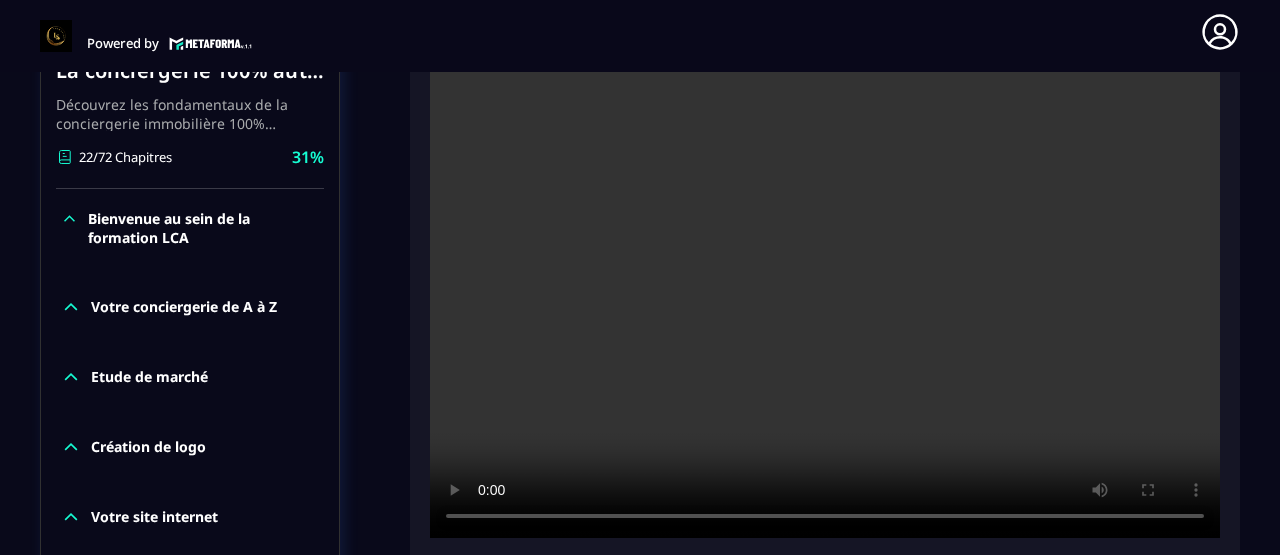 type 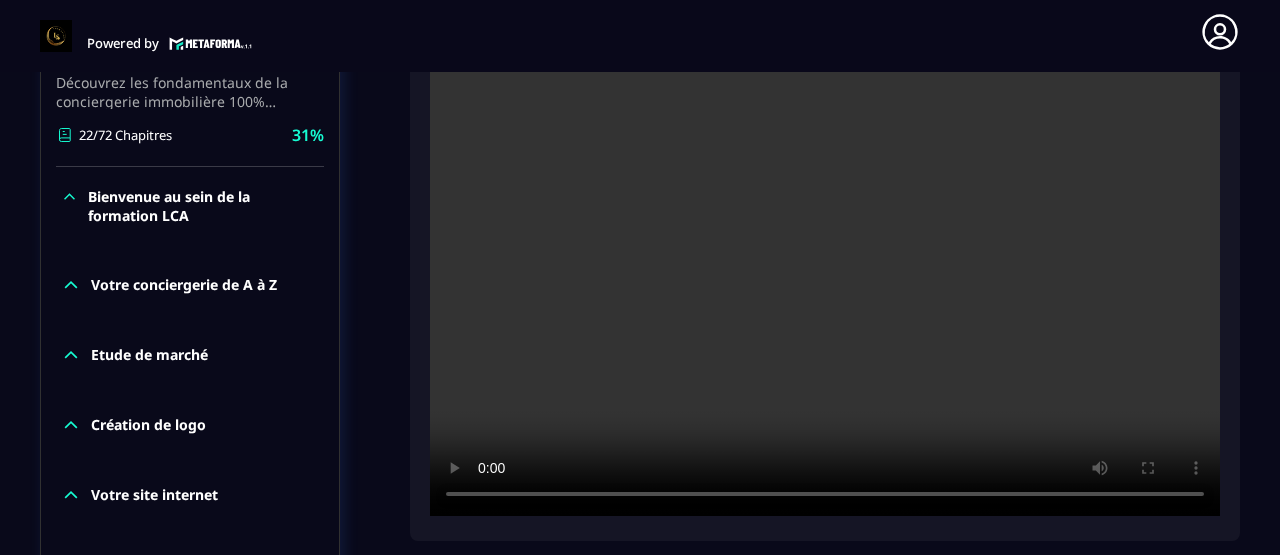 scroll, scrollTop: 482, scrollLeft: 0, axis: vertical 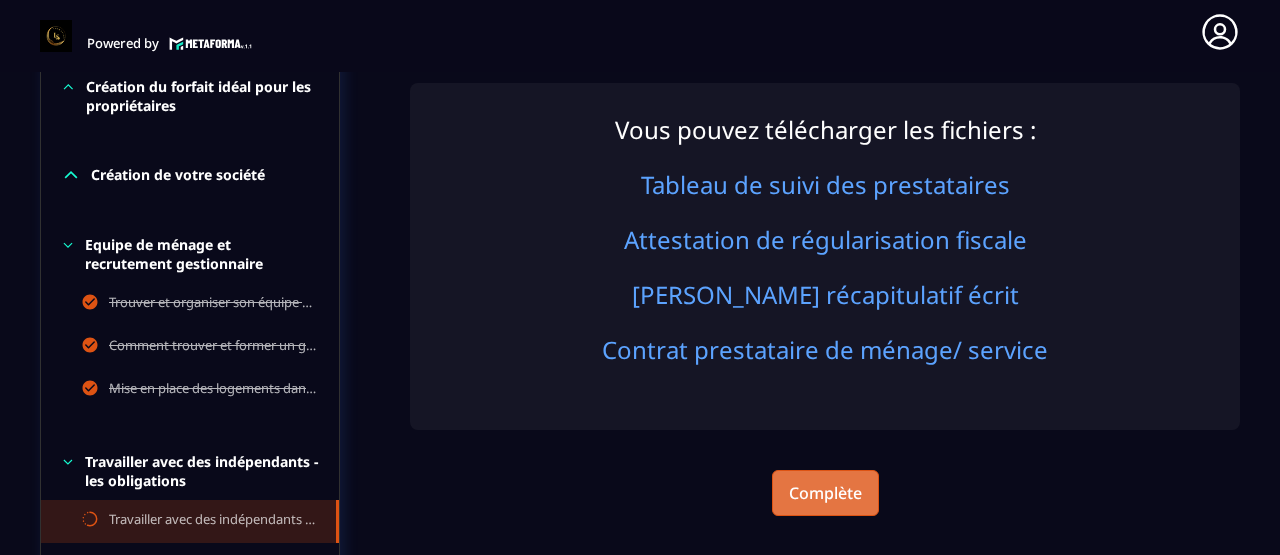 click on "Complète" at bounding box center (825, 493) 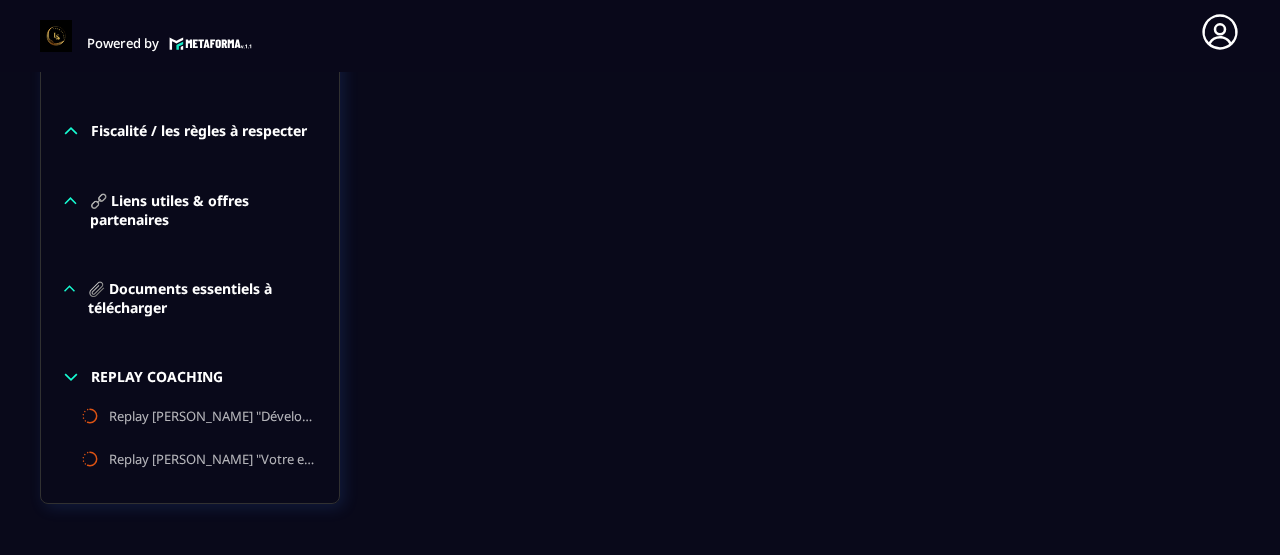 scroll, scrollTop: 2635, scrollLeft: 0, axis: vertical 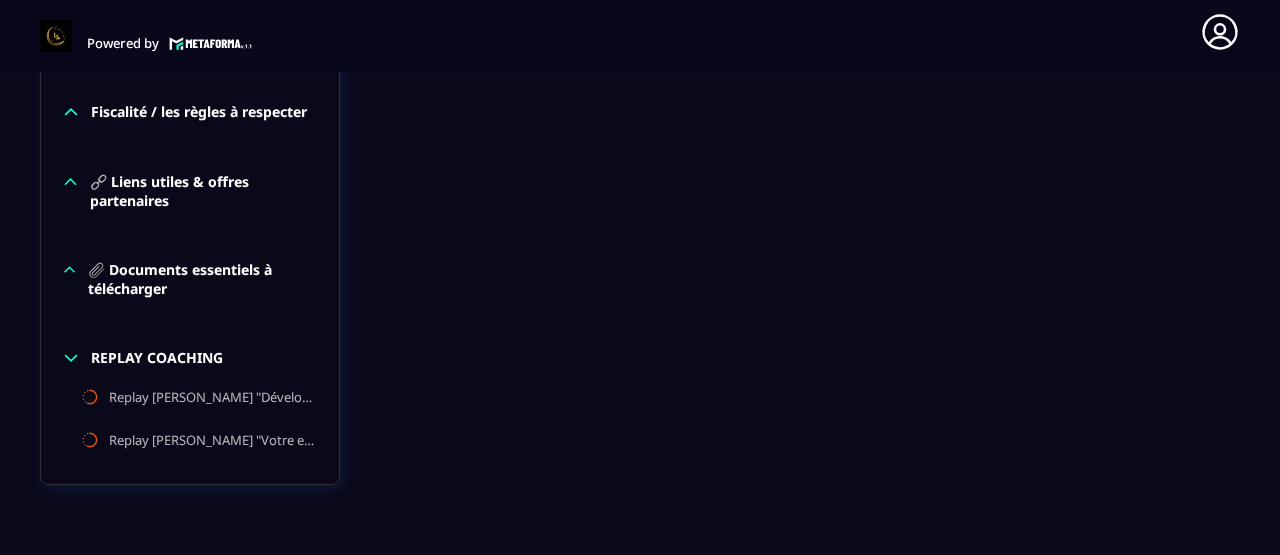 click on "📎 Documents essentiels à télécharger" at bounding box center (203, 279) 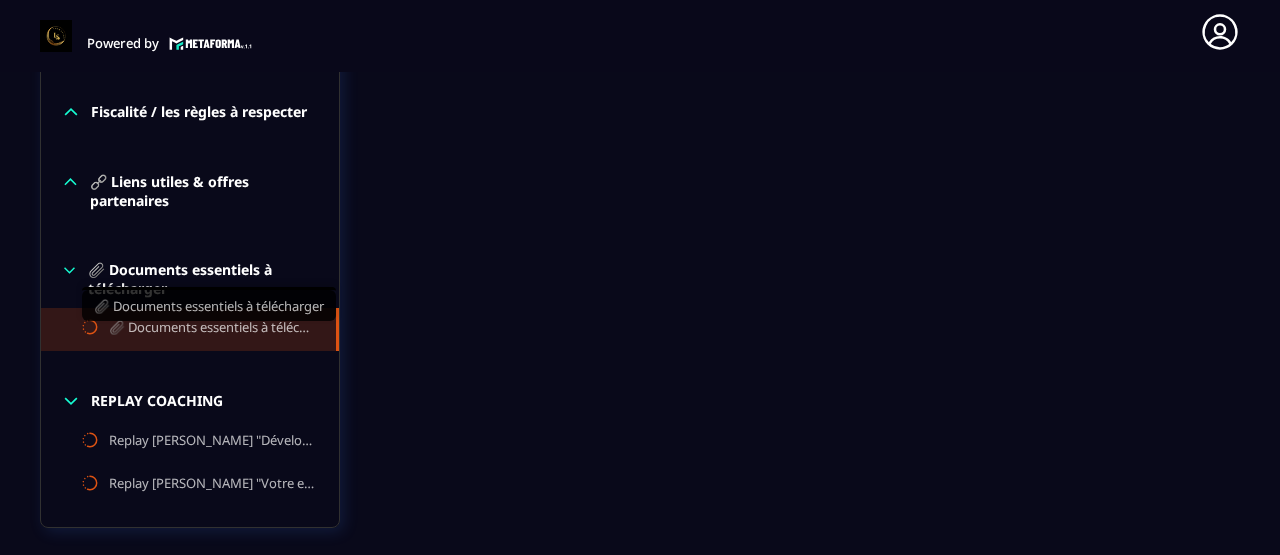 click on "📎 Documents essentiels à télécharger" at bounding box center [212, 329] 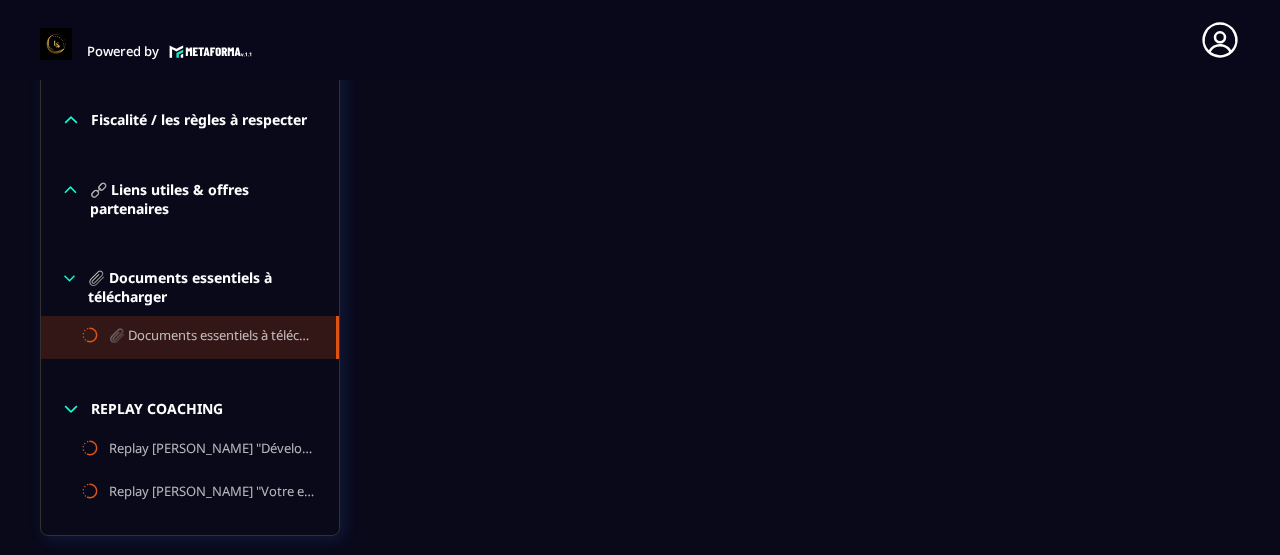 scroll, scrollTop: 8, scrollLeft: 0, axis: vertical 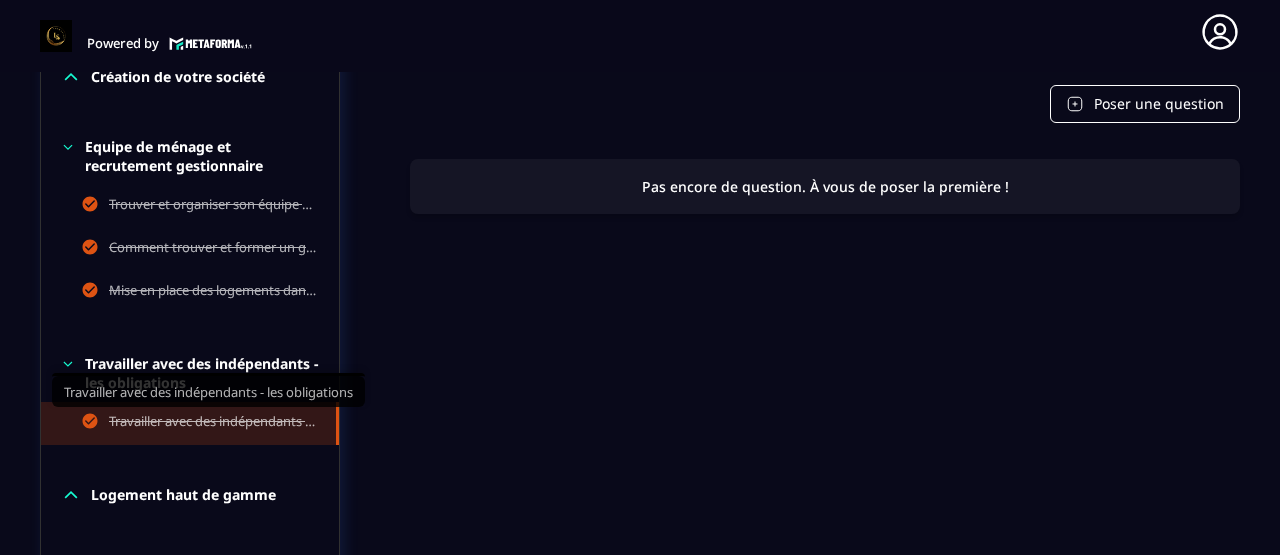 click on "Travailler avec des indépendants - les obligations" at bounding box center [212, 423] 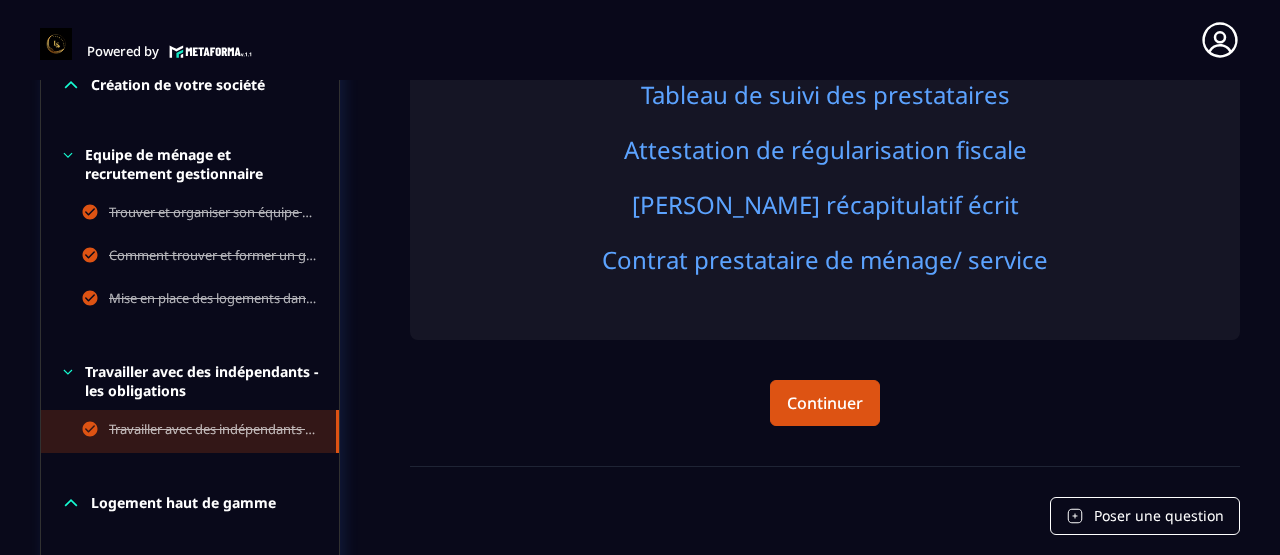 scroll, scrollTop: 8, scrollLeft: 0, axis: vertical 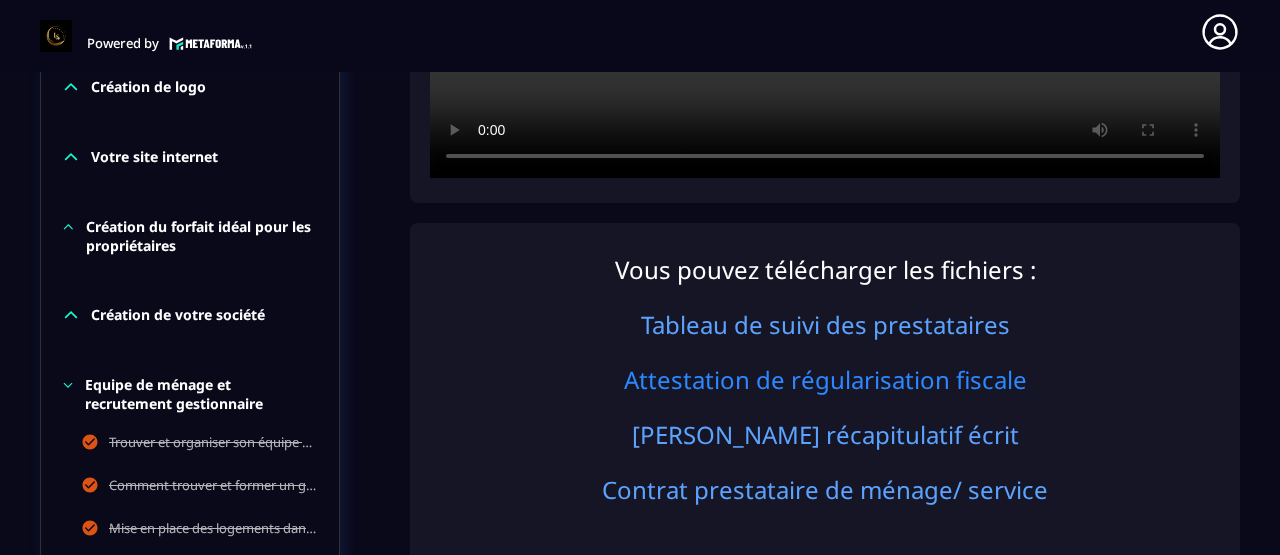 click on "Attestation de régularisation fiscale" at bounding box center [825, 379] 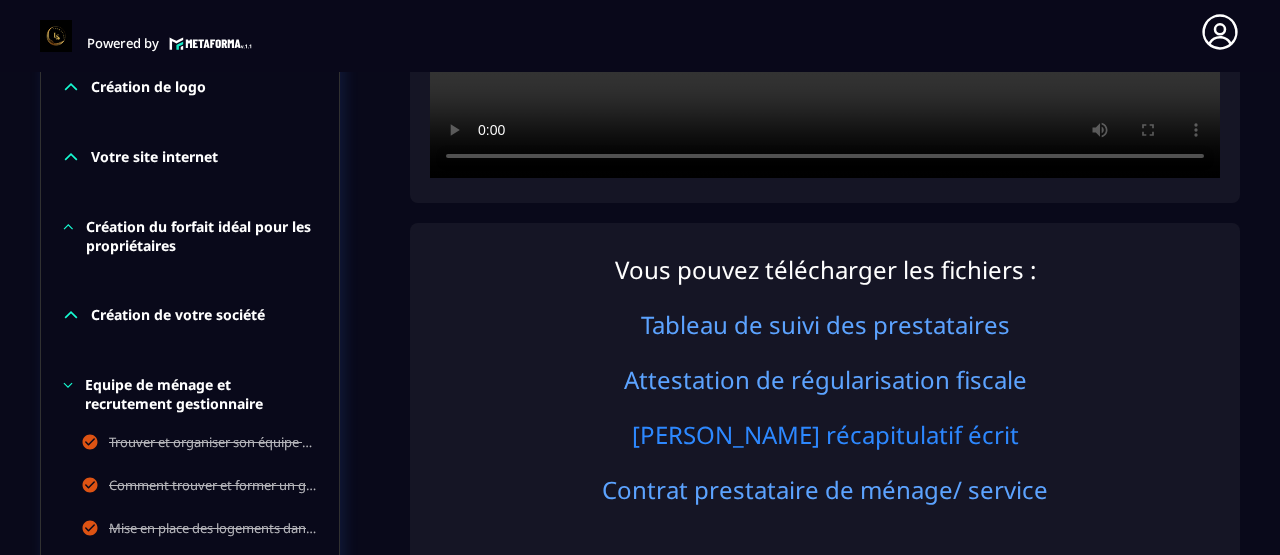click on "[PERSON_NAME] récapitulatif écrit" at bounding box center (825, 434) 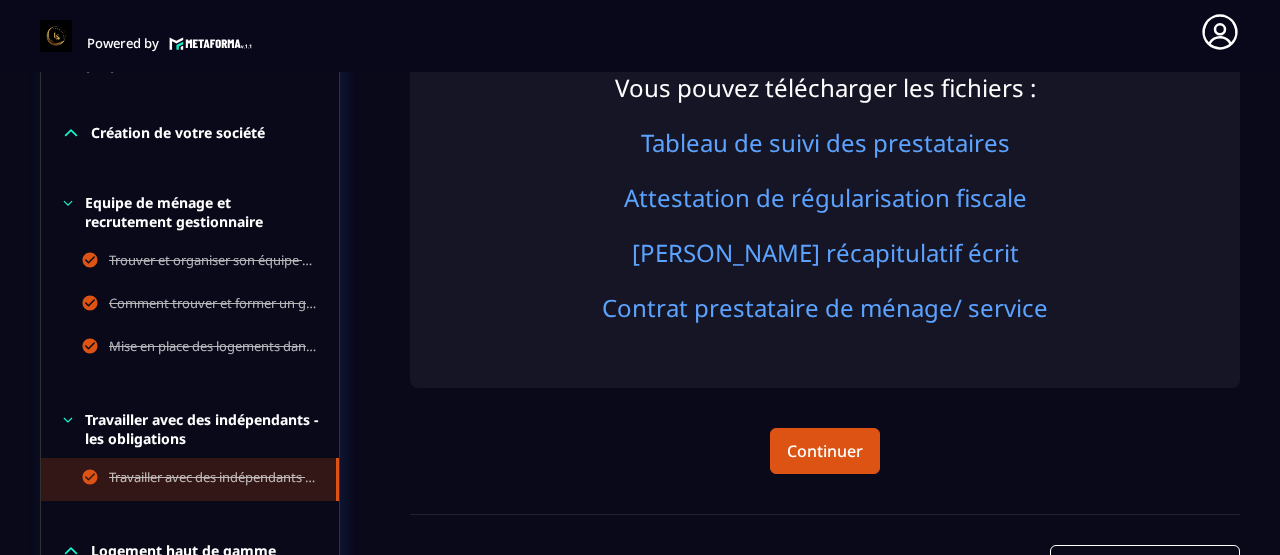 scroll, scrollTop: 1001, scrollLeft: 0, axis: vertical 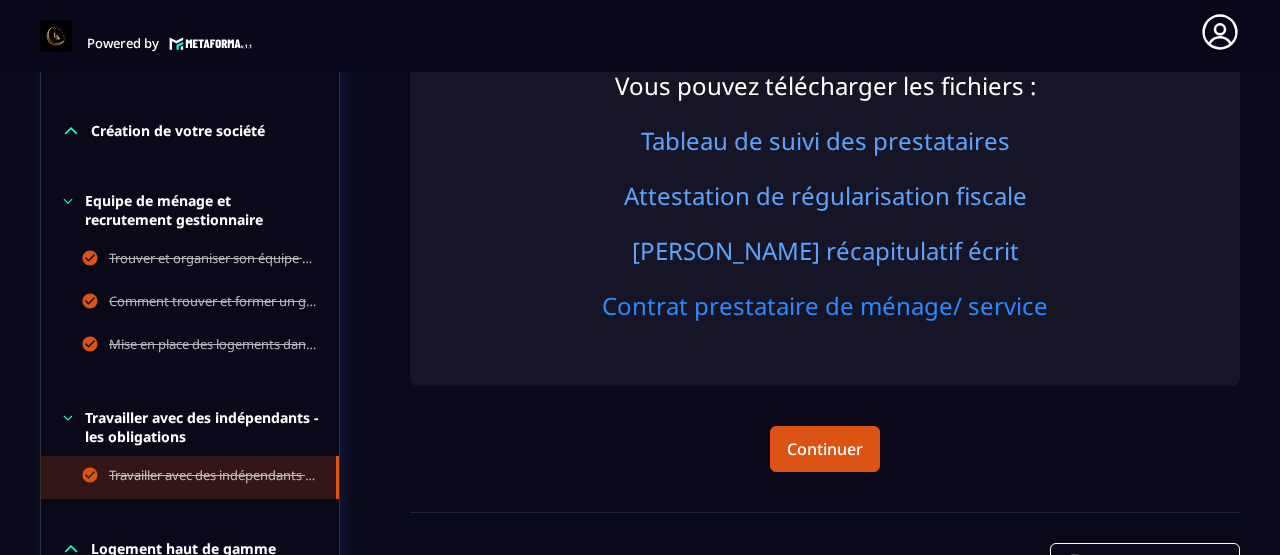 click on "Contrat prestataire de ménage/ service" at bounding box center (825, 305) 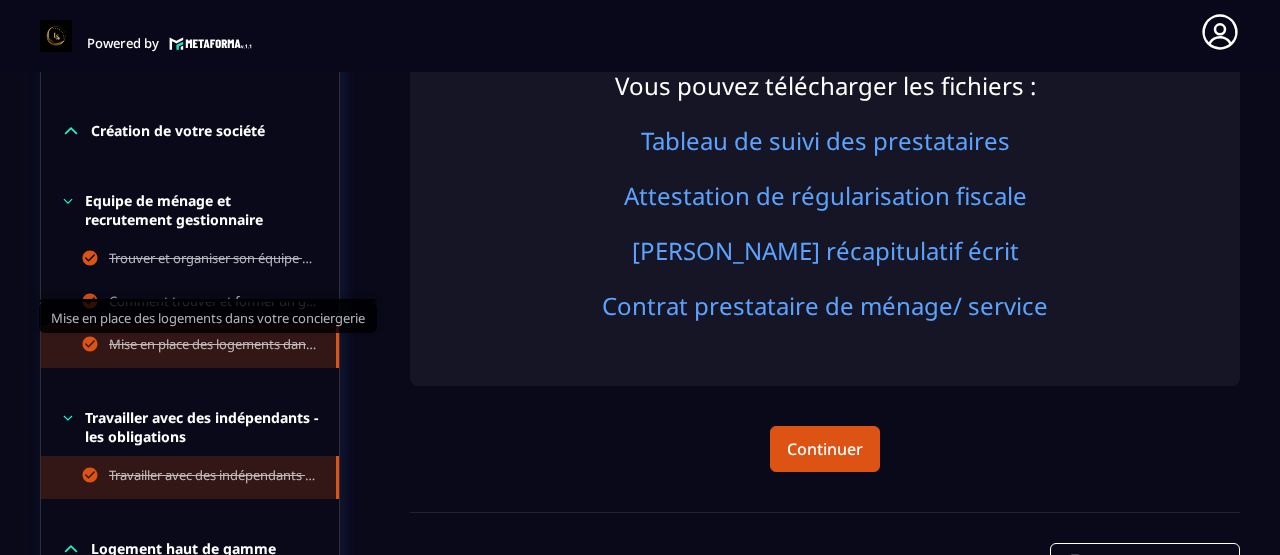 click on "Mise en place des logements dans votre conciergerie" at bounding box center [212, 346] 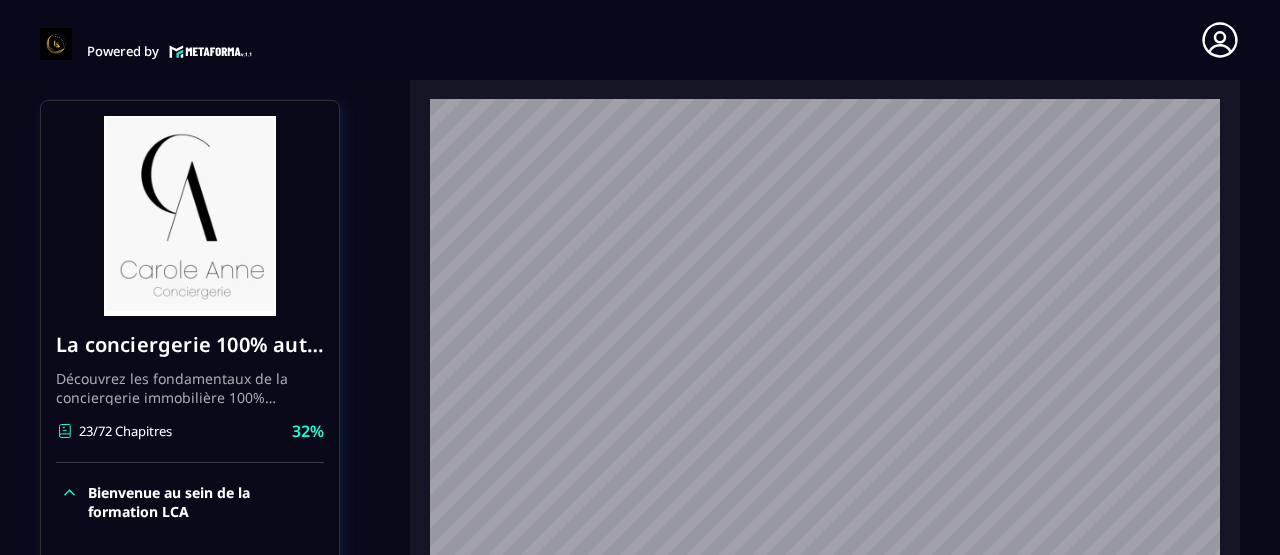 scroll, scrollTop: 8, scrollLeft: 0, axis: vertical 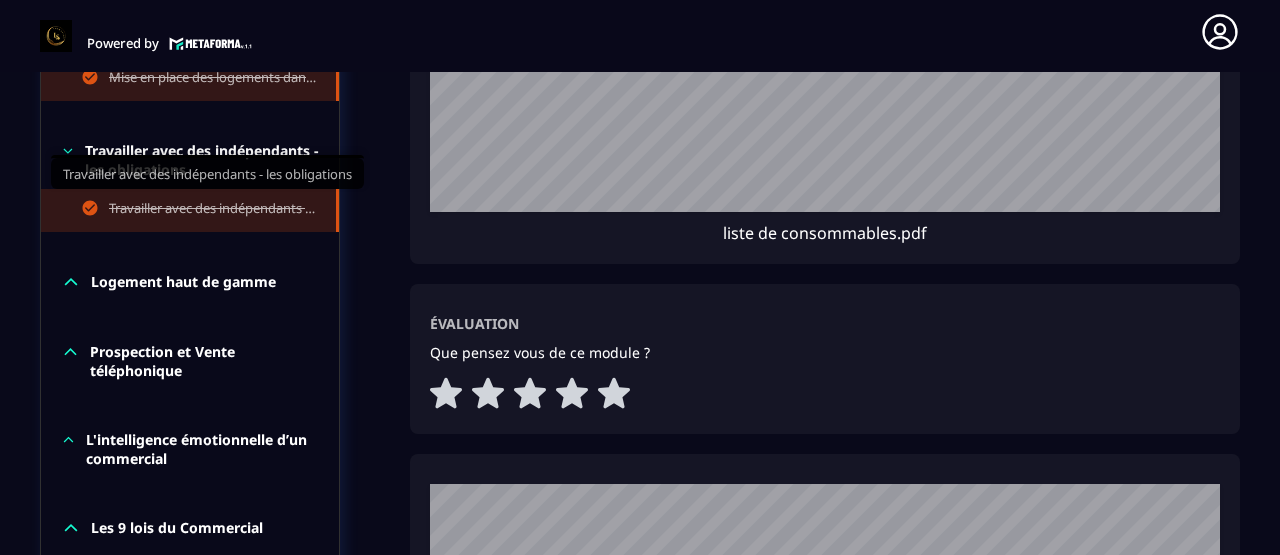 click on "Travailler avec des indépendants - les obligations" at bounding box center [212, 210] 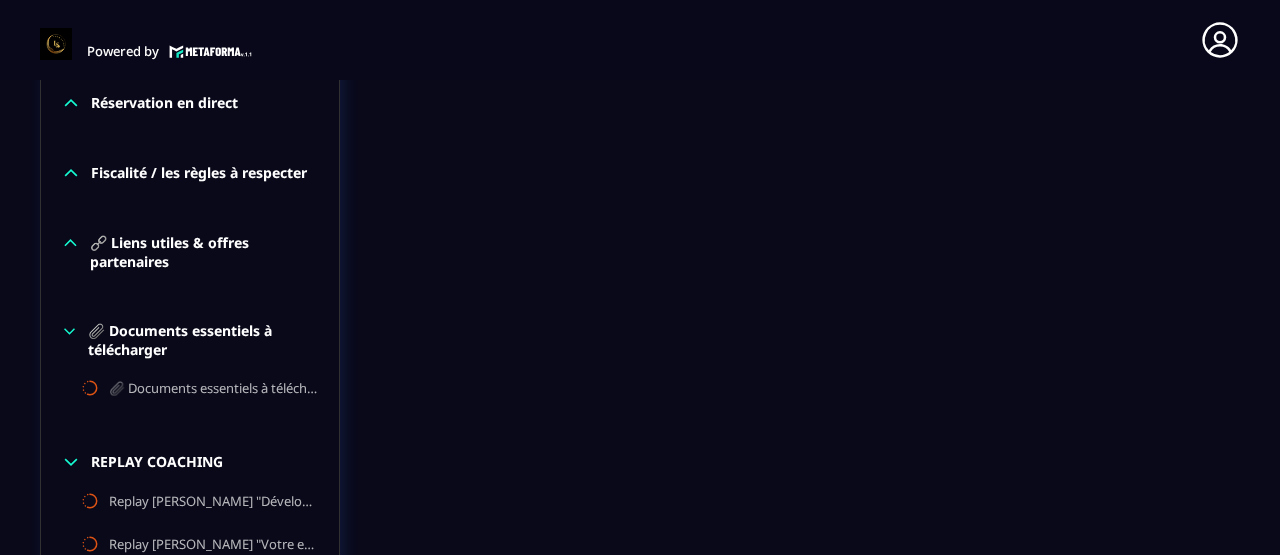 scroll, scrollTop: 8, scrollLeft: 0, axis: vertical 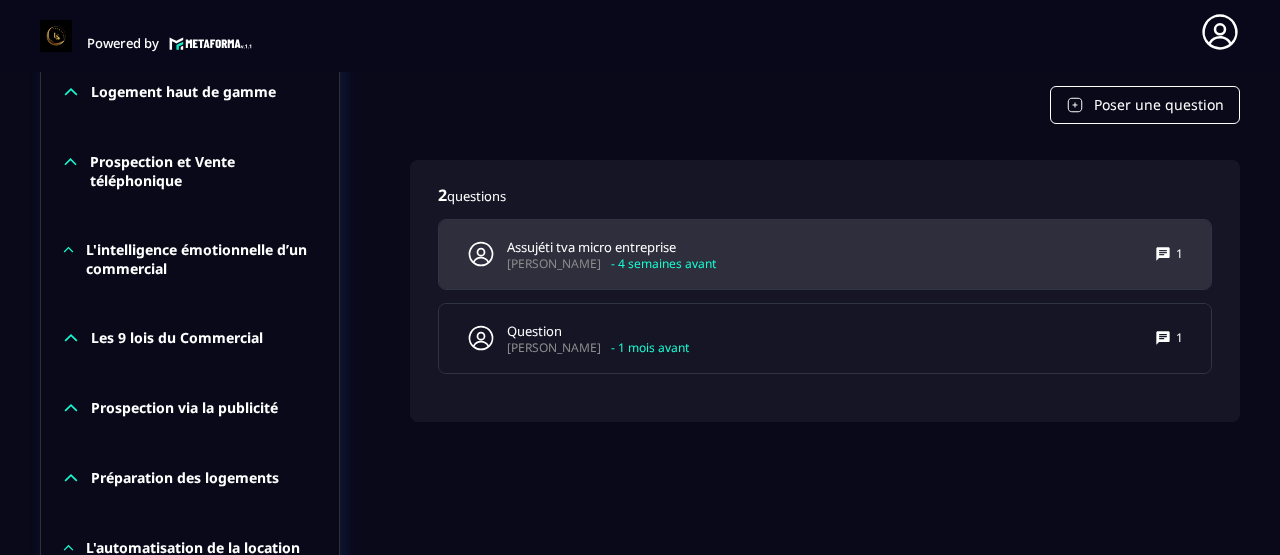 click on "Assujéti tva micro entreprise [PERSON_NAME]  - 4 semaines avant 1" at bounding box center [825, 254] 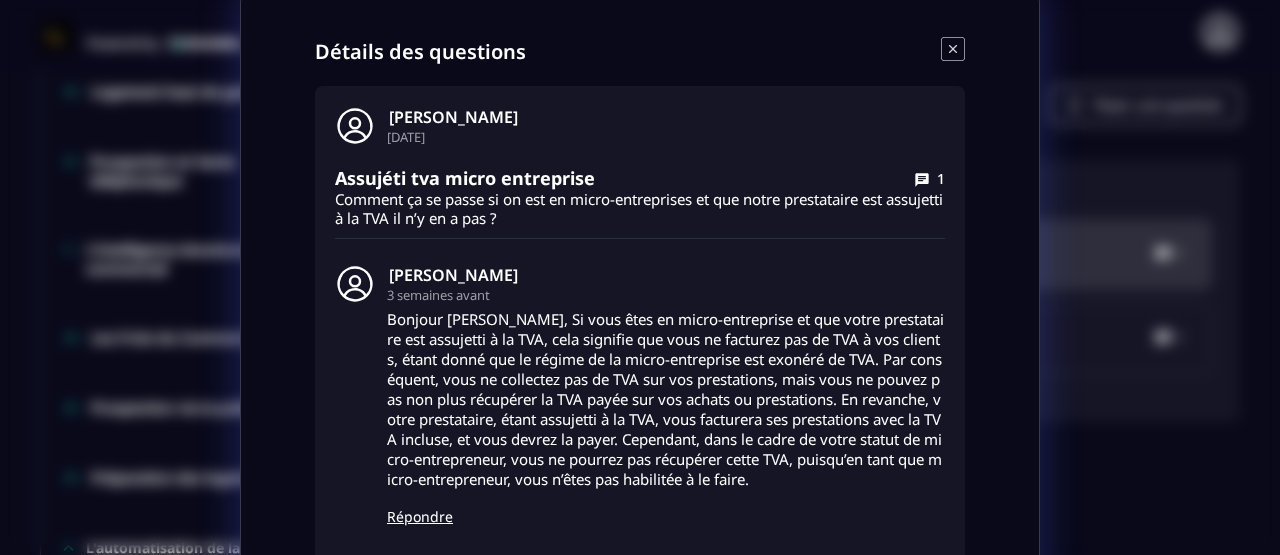scroll, scrollTop: 0, scrollLeft: 0, axis: both 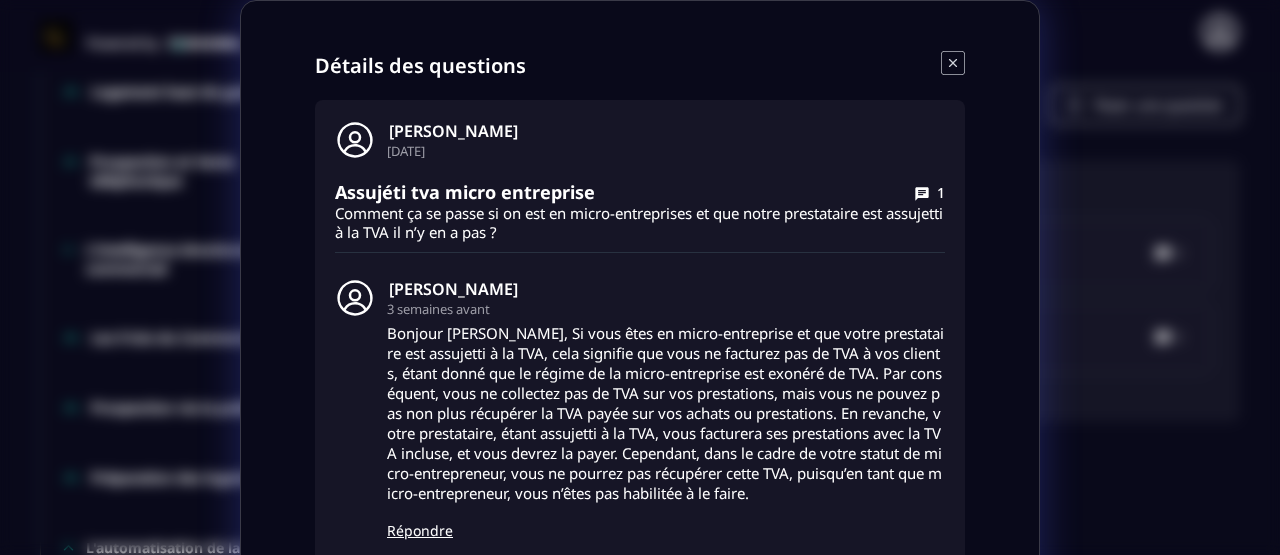 click 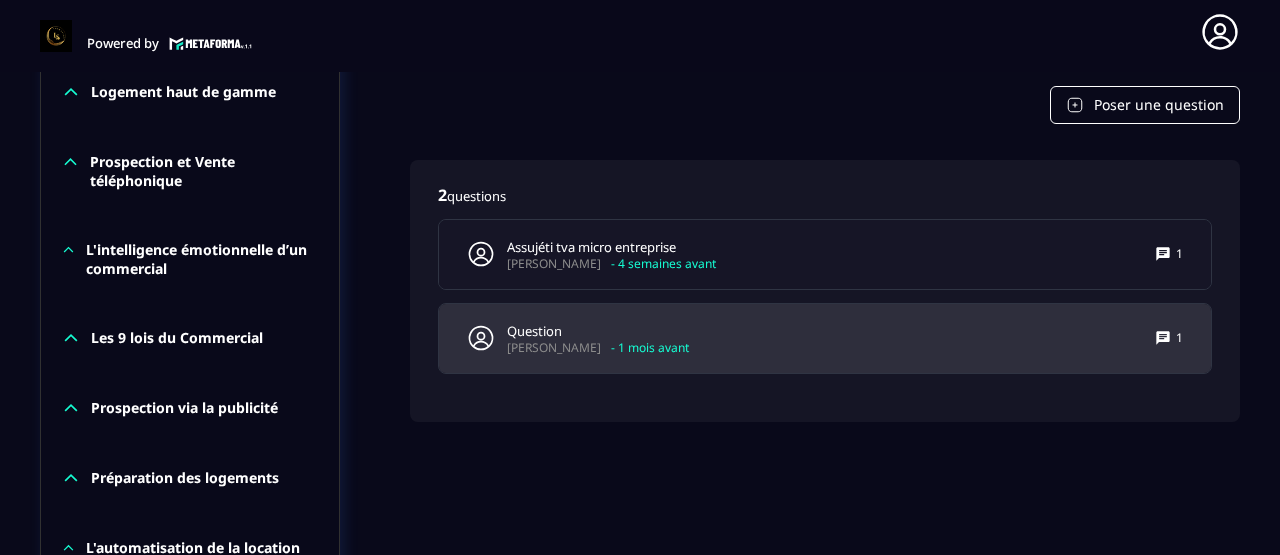click on "- 1 mois avant" at bounding box center [650, 347] 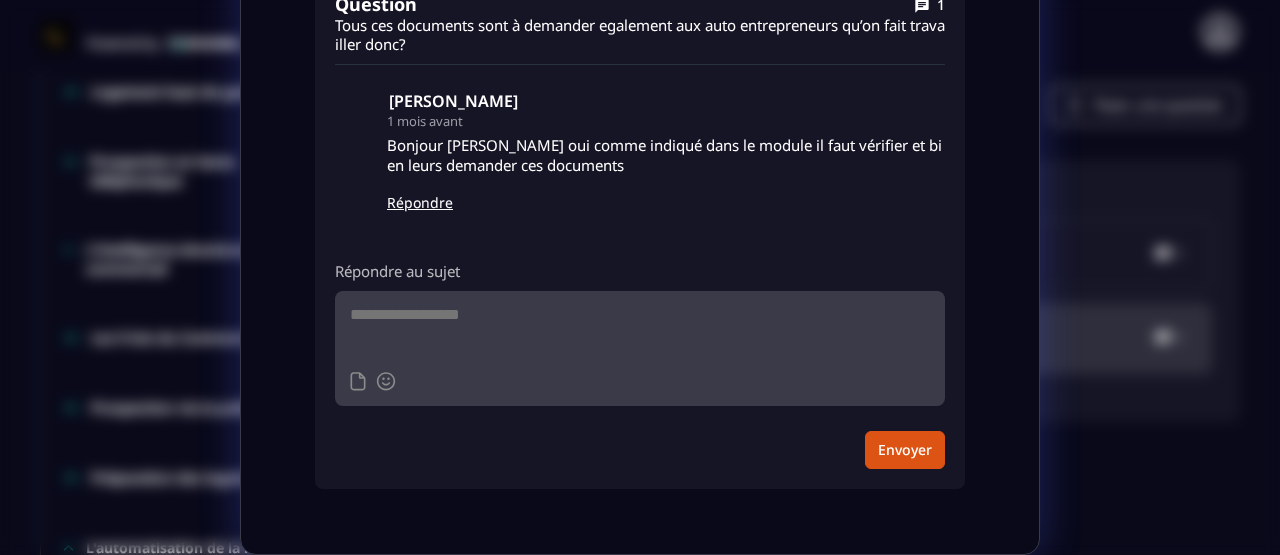 scroll, scrollTop: 0, scrollLeft: 0, axis: both 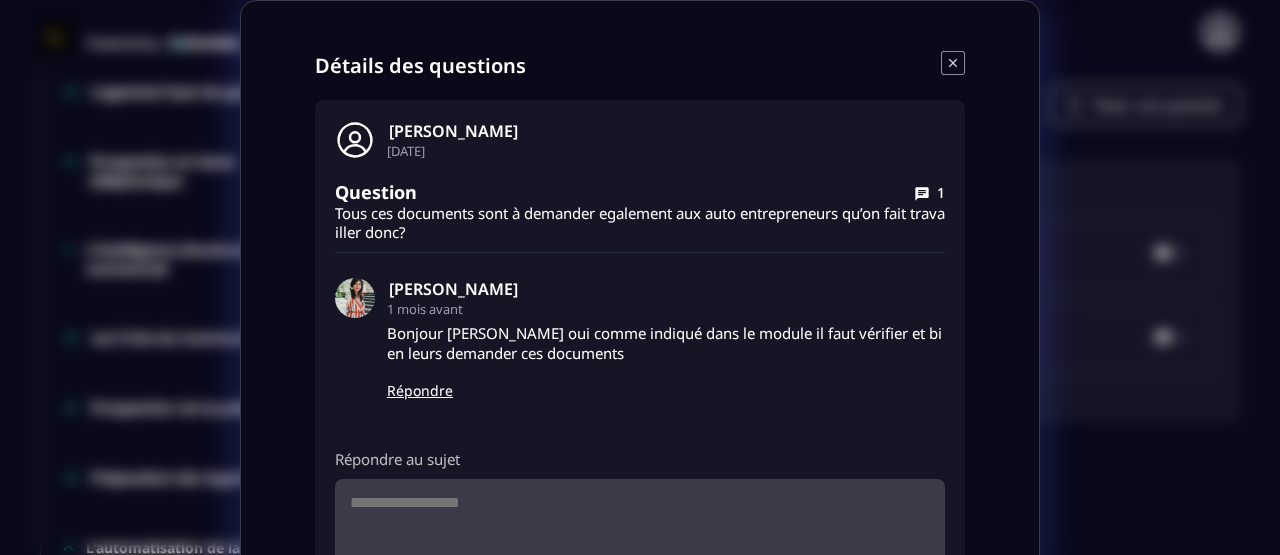 click 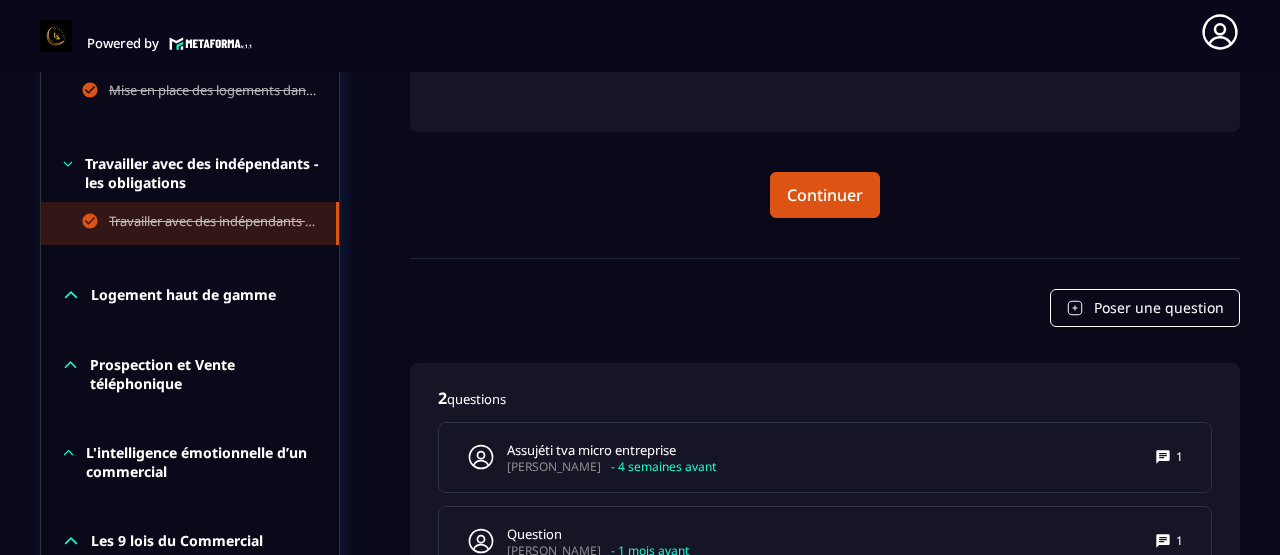 scroll, scrollTop: 1250, scrollLeft: 0, axis: vertical 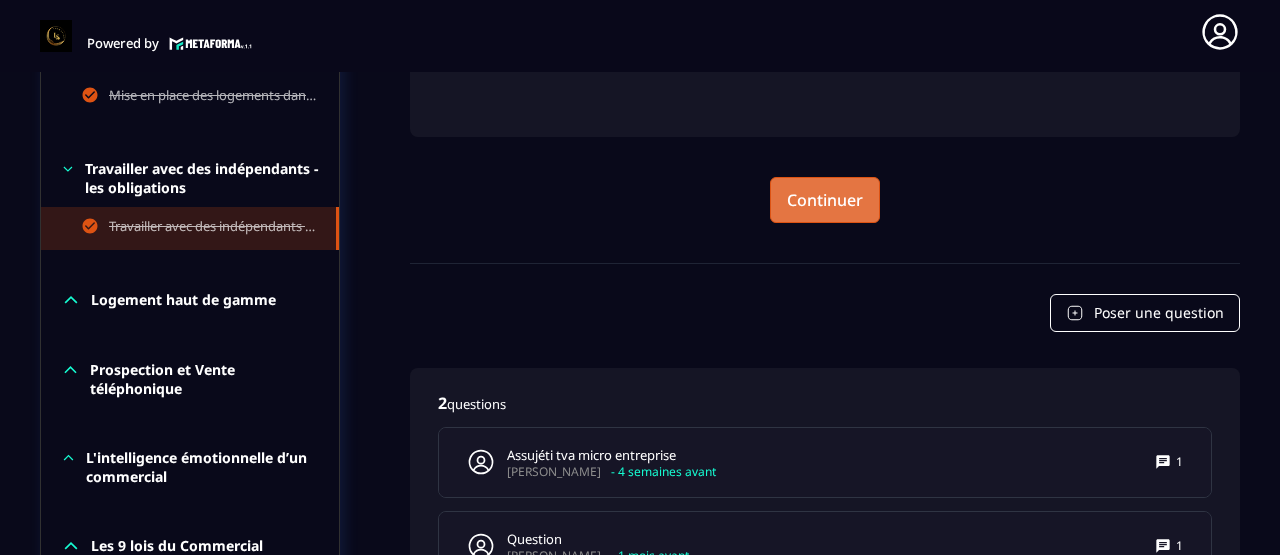 click on "Continuer" at bounding box center (825, 200) 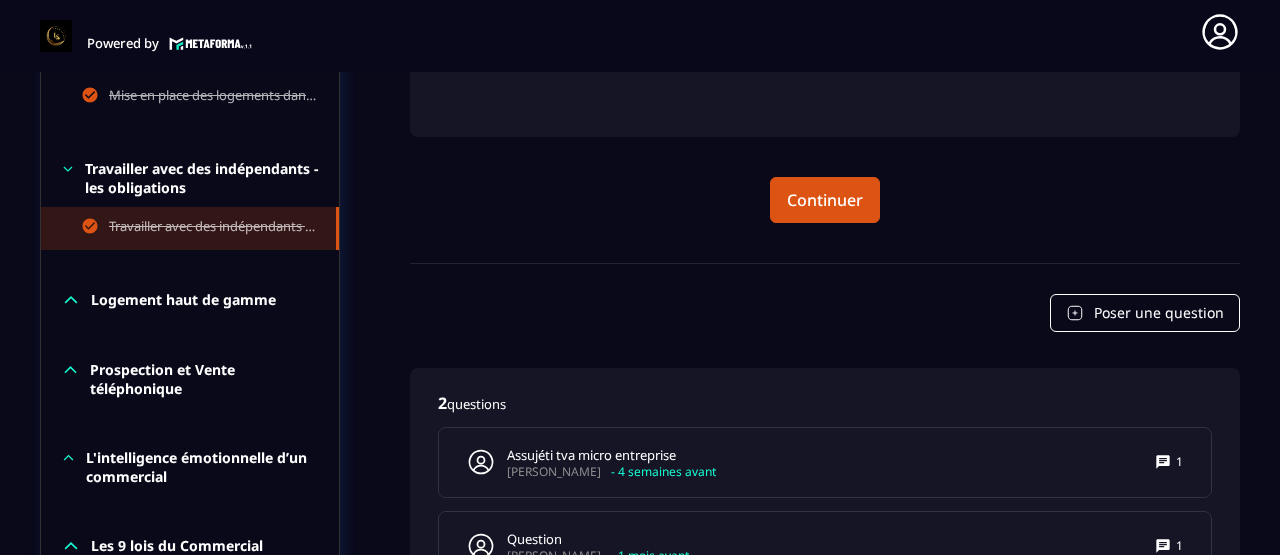 click on "Logement haut de gamme" at bounding box center [183, 300] 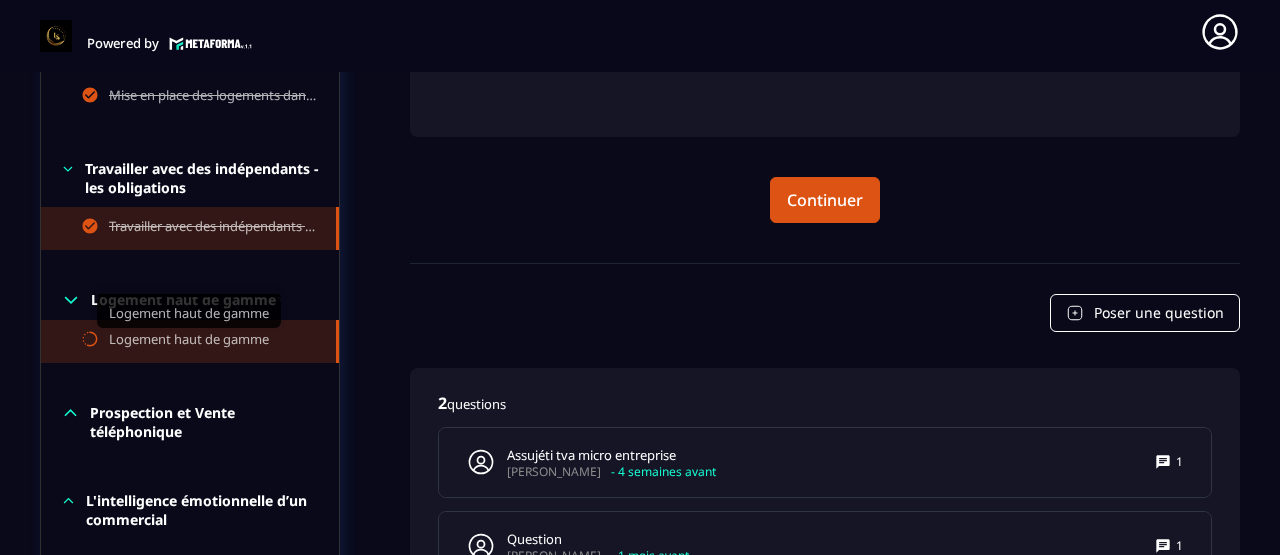 click on "Logement haut de gamme" at bounding box center (189, 341) 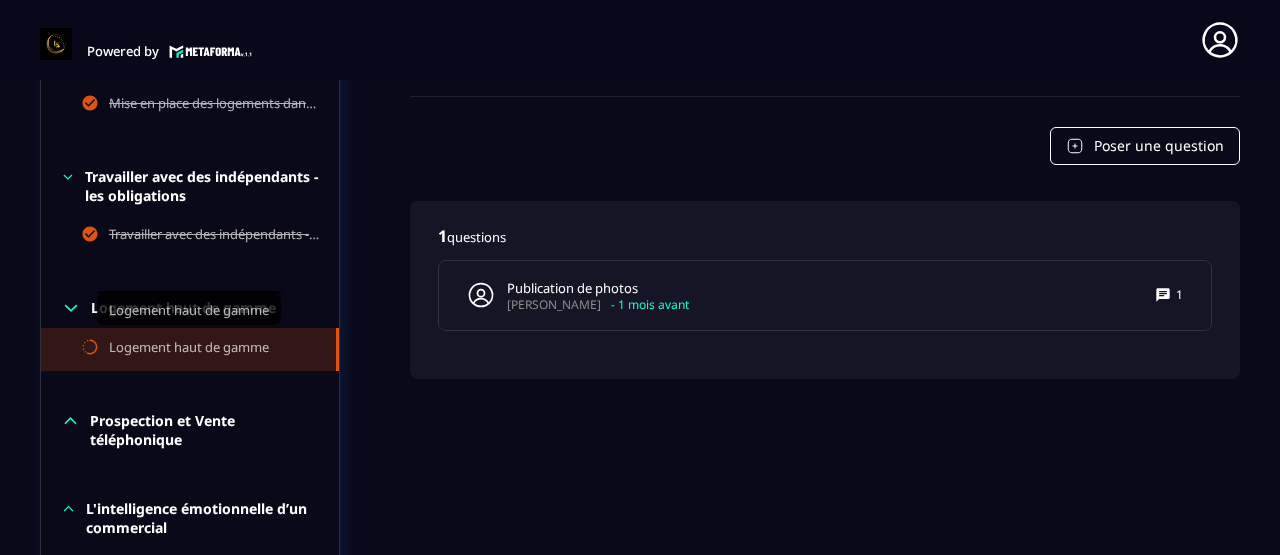 scroll, scrollTop: 8, scrollLeft: 0, axis: vertical 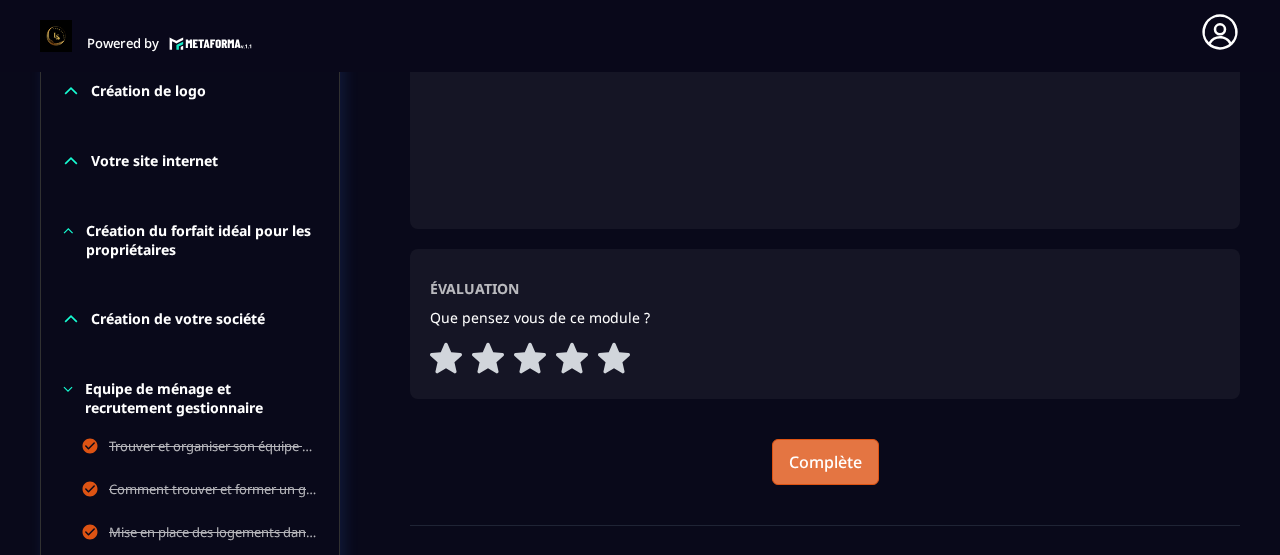 click on "Complète" at bounding box center (825, 462) 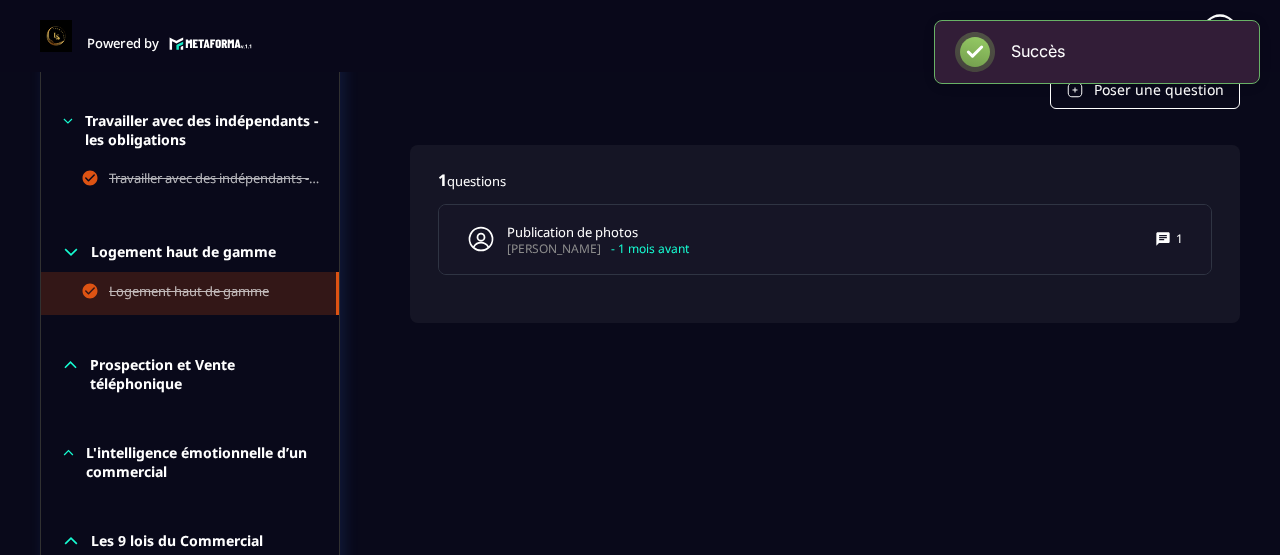 scroll, scrollTop: 1304, scrollLeft: 0, axis: vertical 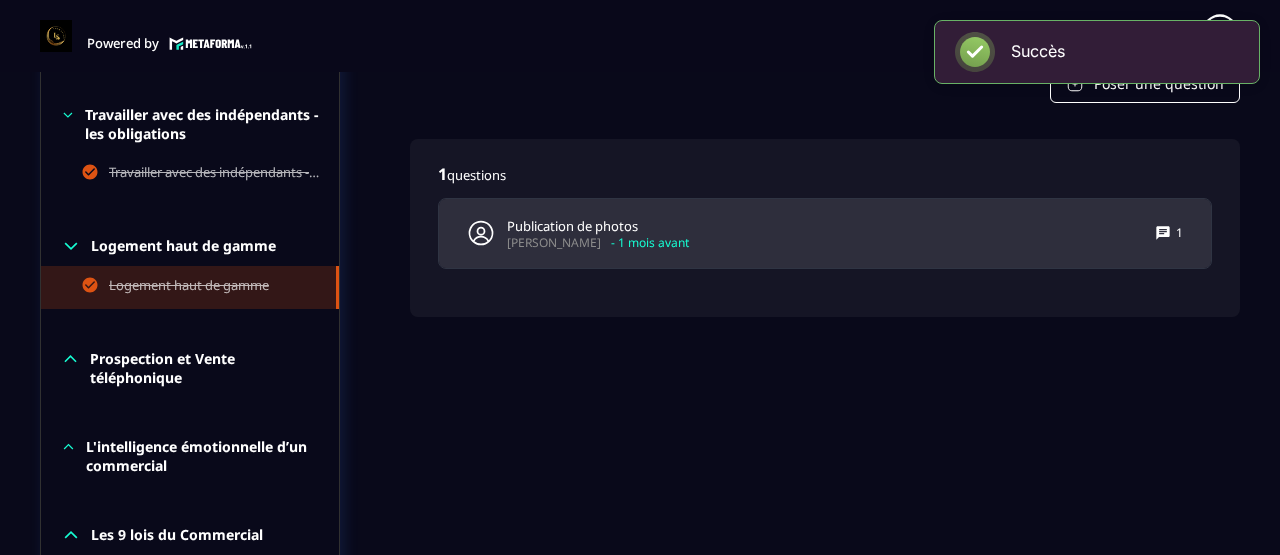 click on "- 1 mois avant" at bounding box center (650, 242) 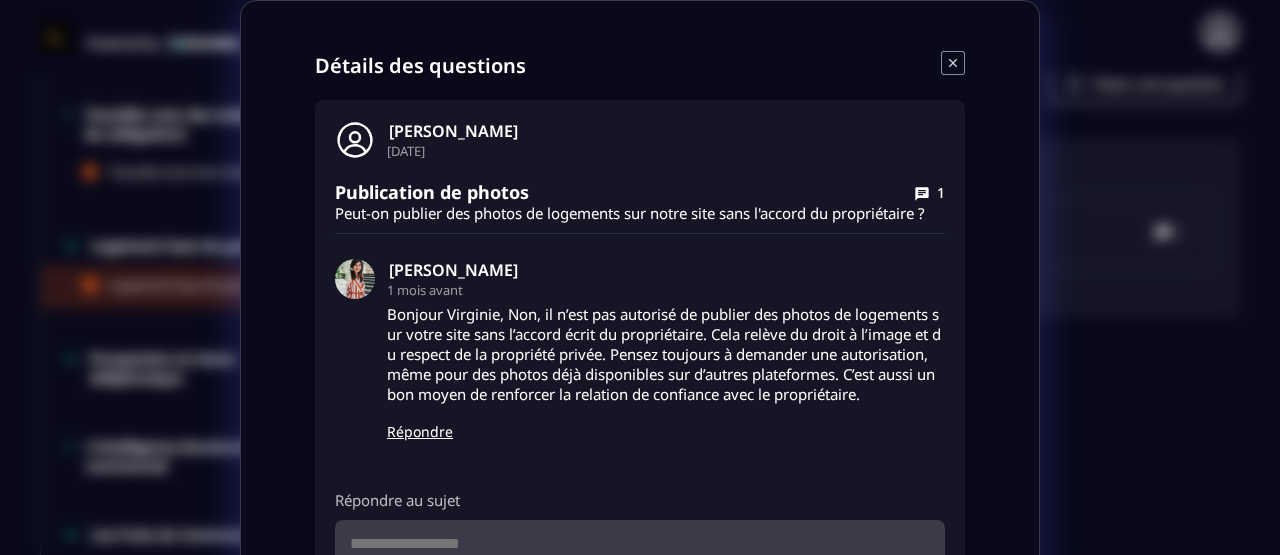 click 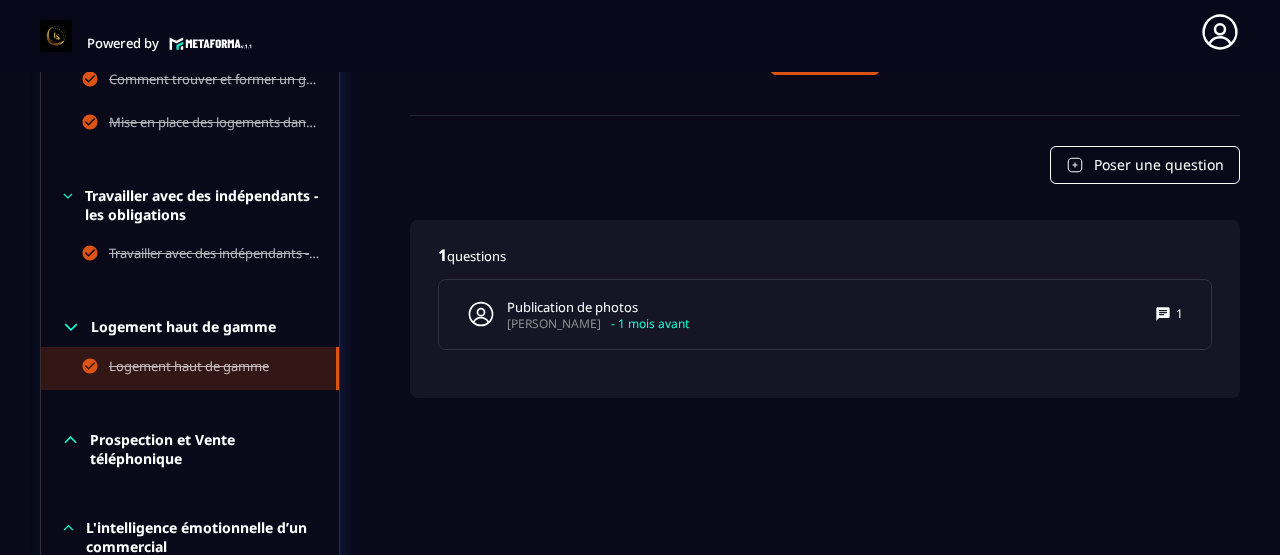 scroll, scrollTop: 1361, scrollLeft: 0, axis: vertical 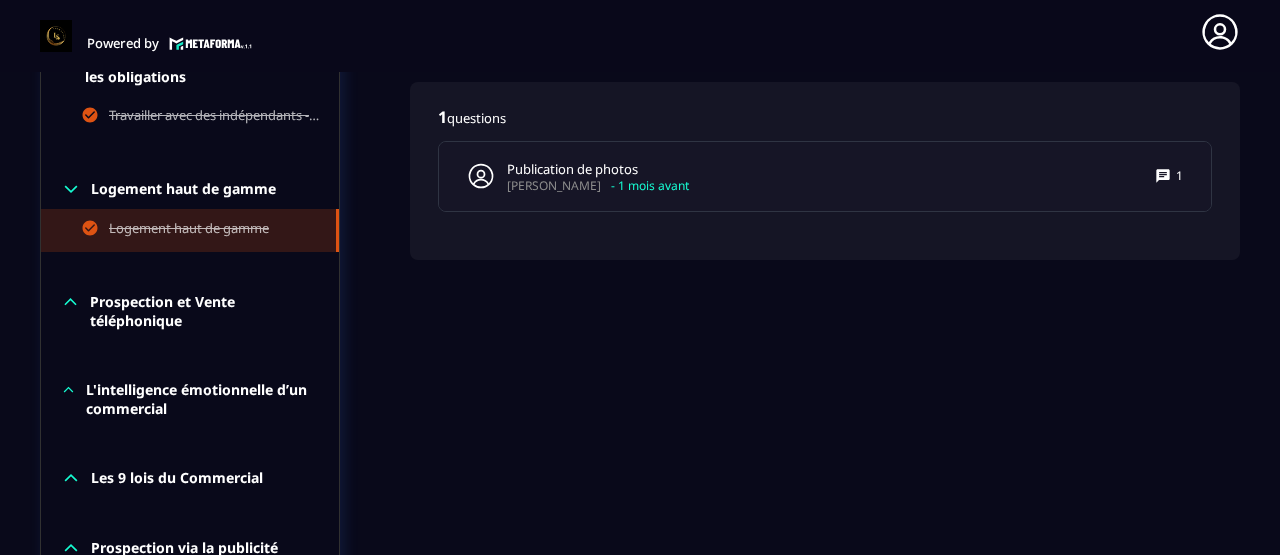 click on "Prospection et Vente téléphonique" at bounding box center [204, 311] 